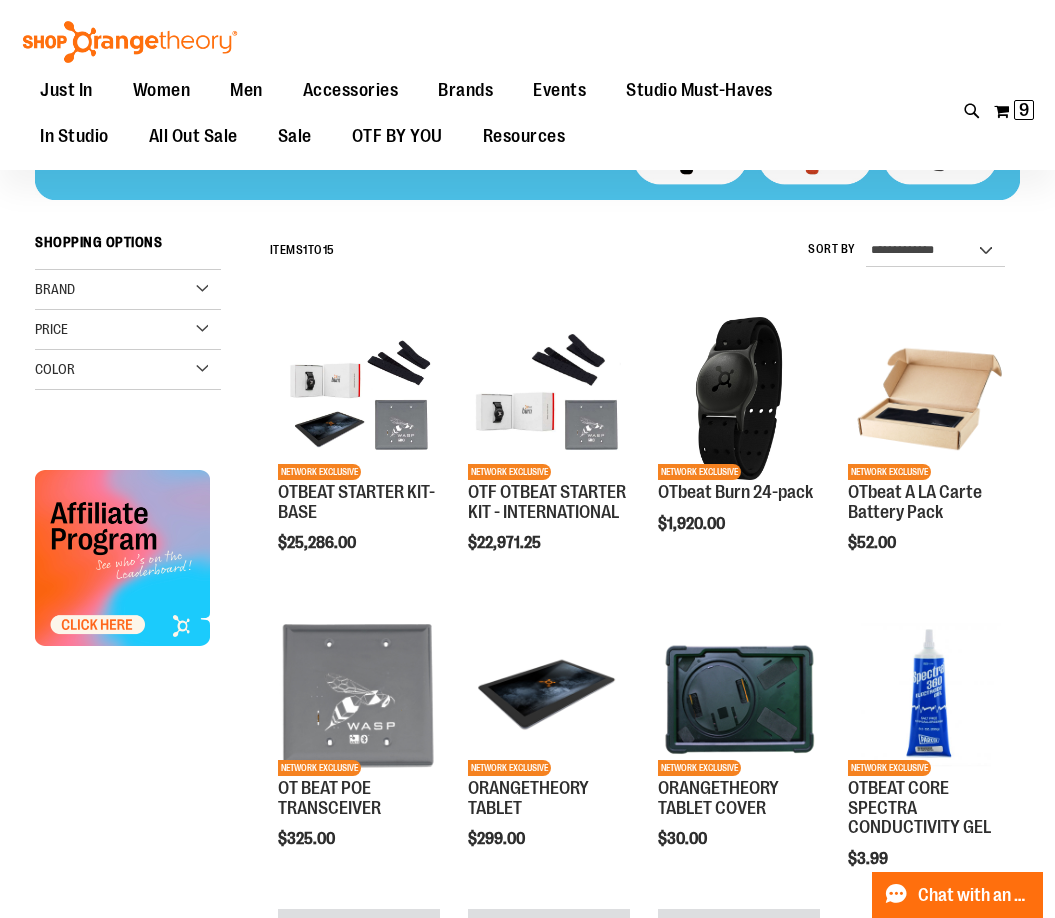 scroll, scrollTop: 0, scrollLeft: 0, axis: both 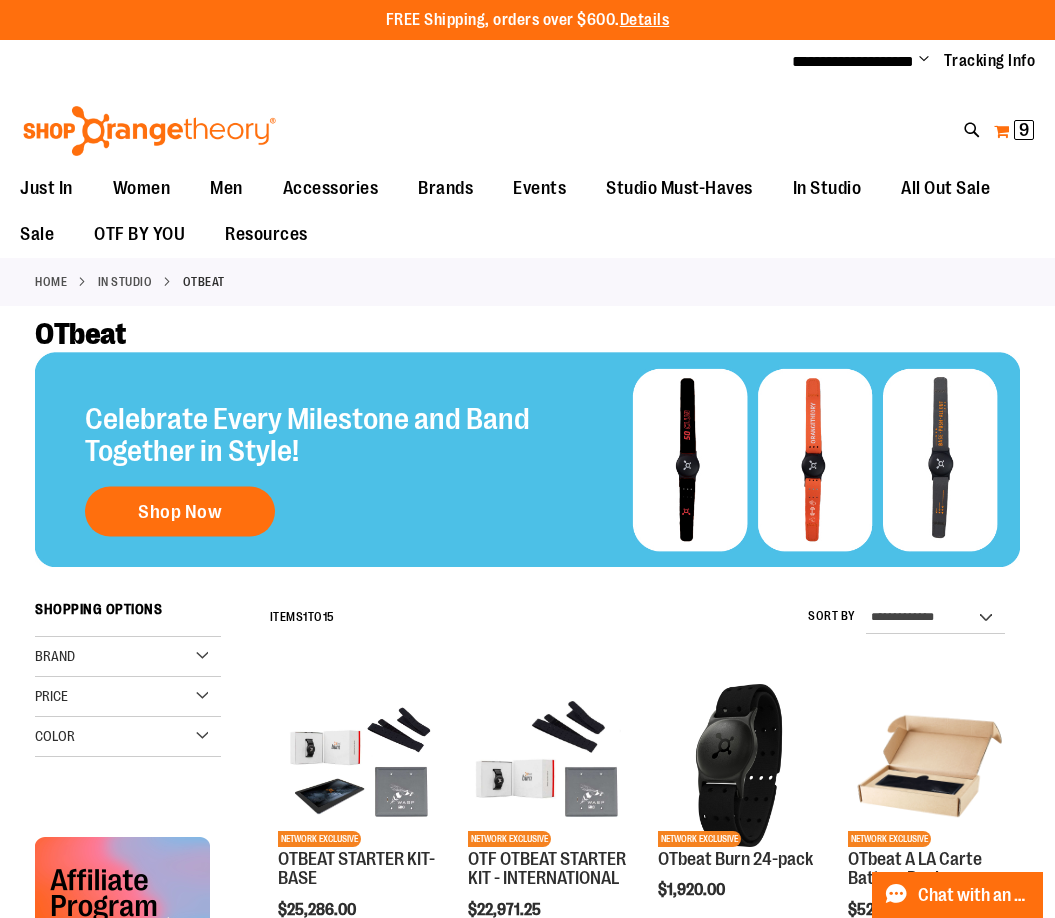 type on "**********" 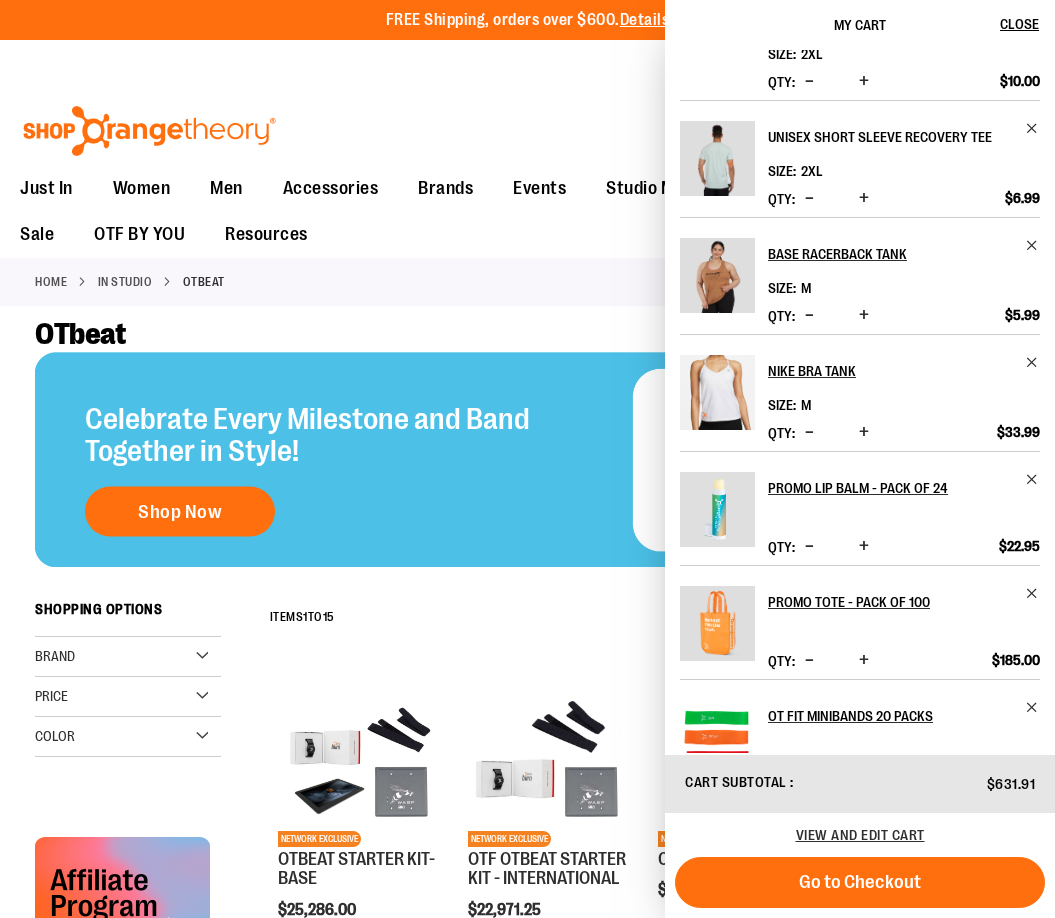 scroll, scrollTop: 380, scrollLeft: 0, axis: vertical 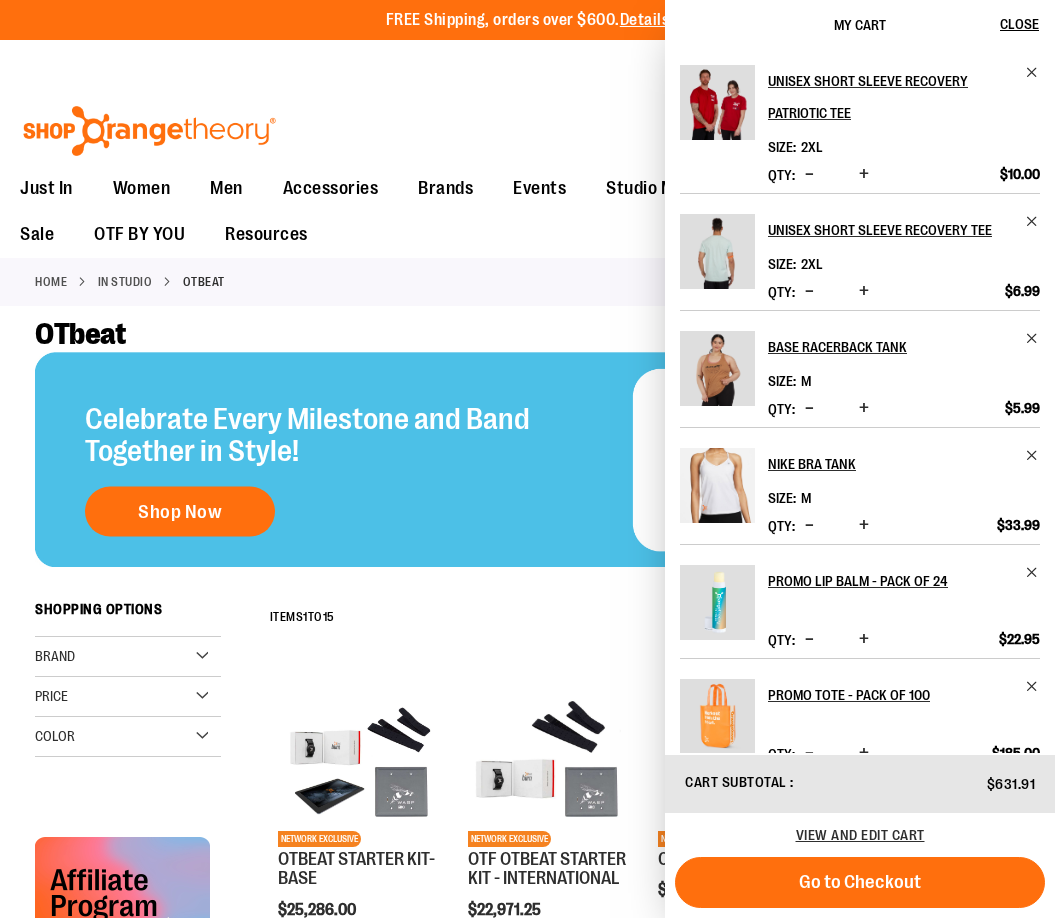 click on "Toggle Nav
Search
Popular Suggestions
Advanced Search" at bounding box center (527, 125) 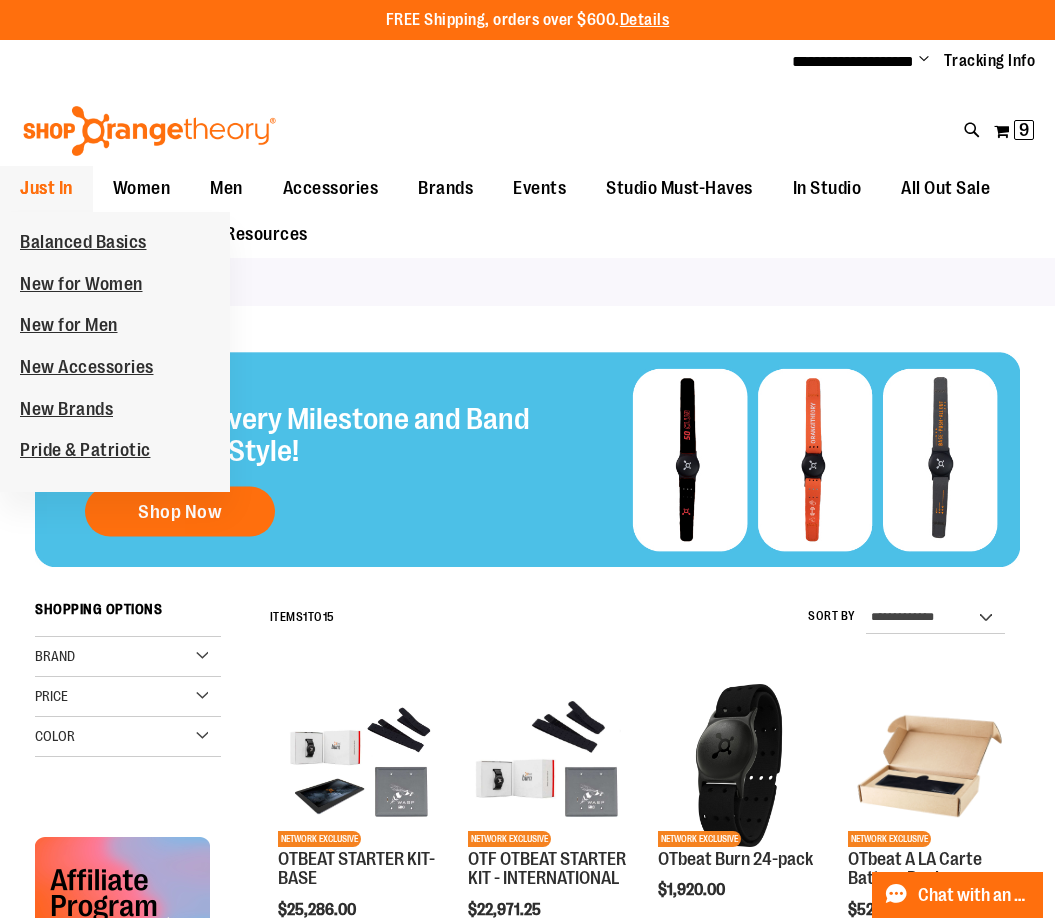 click on "Just In" at bounding box center (46, 188) 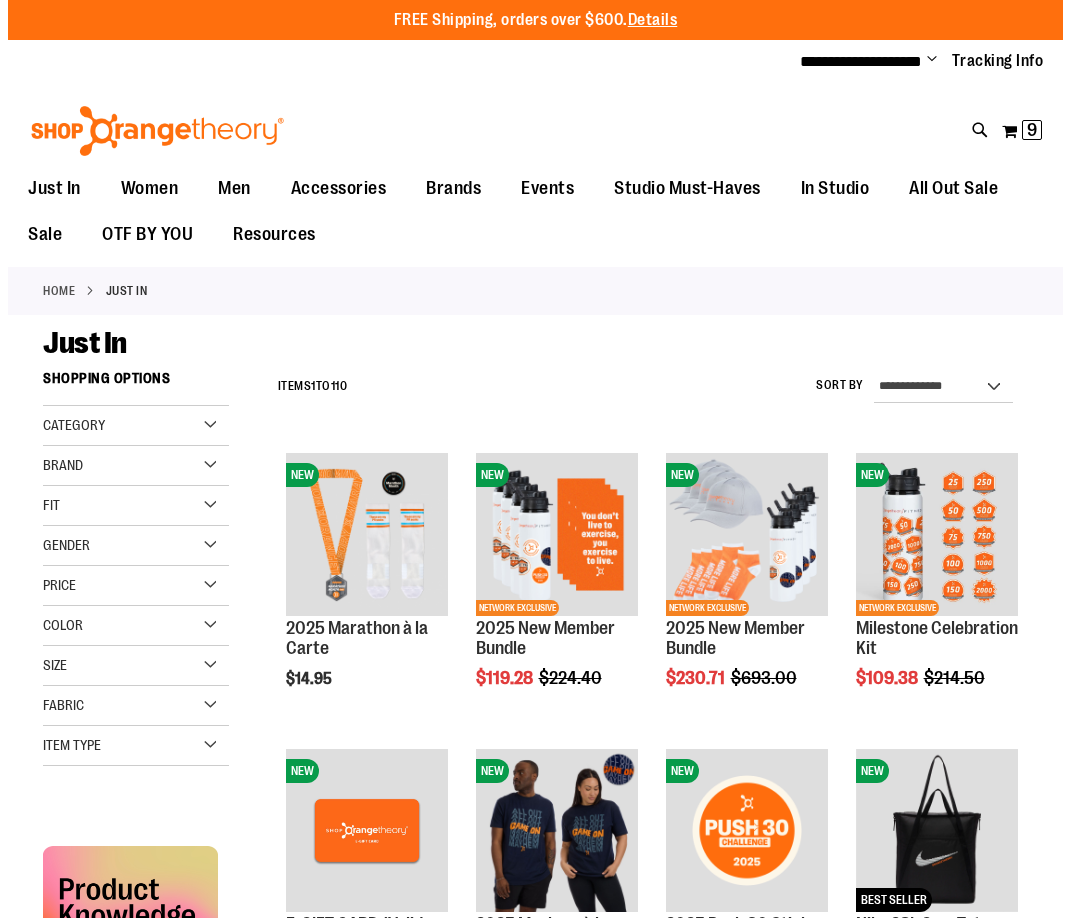 scroll, scrollTop: 0, scrollLeft: 0, axis: both 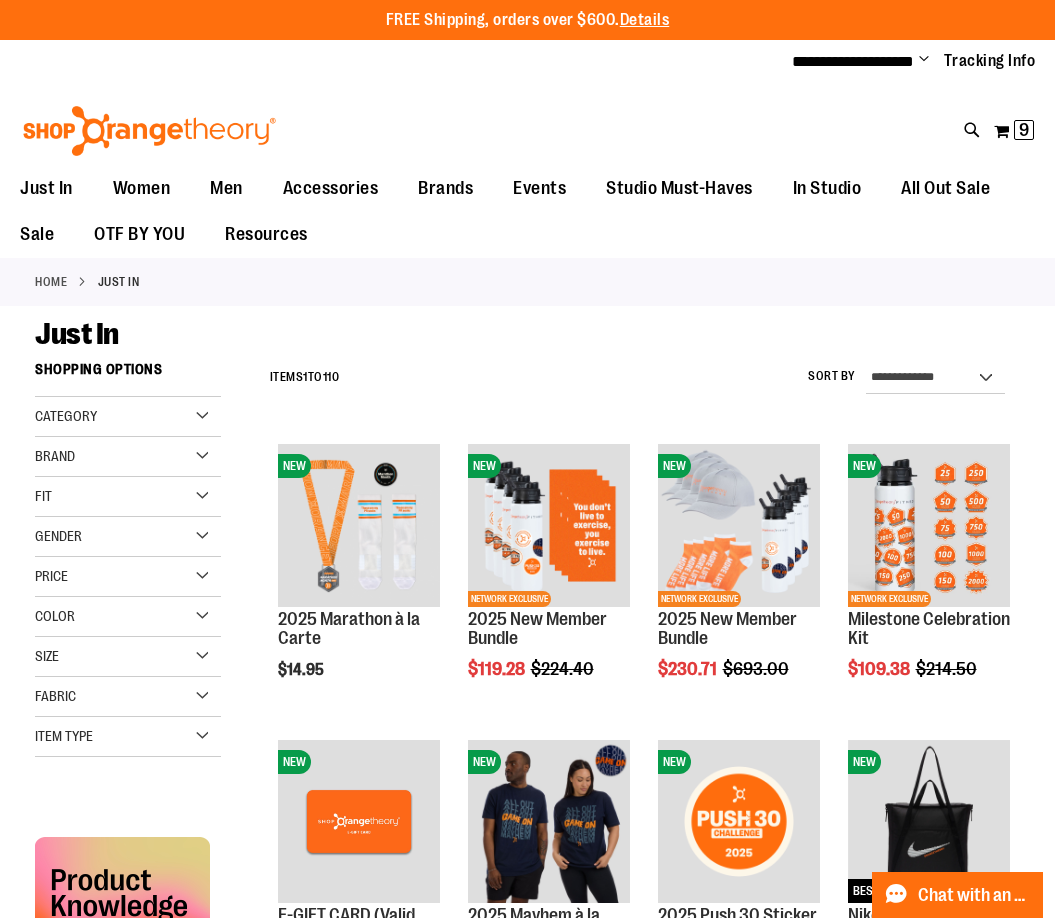 type on "**********" 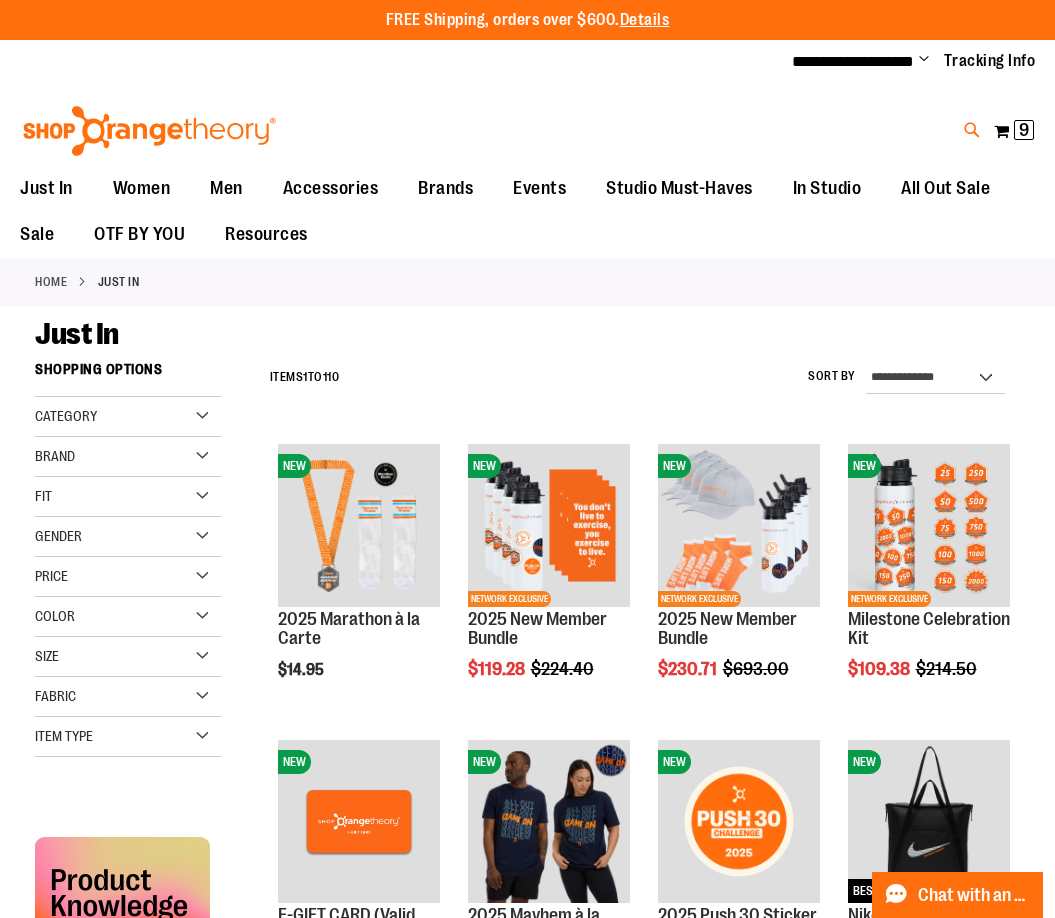 click at bounding box center [972, 130] 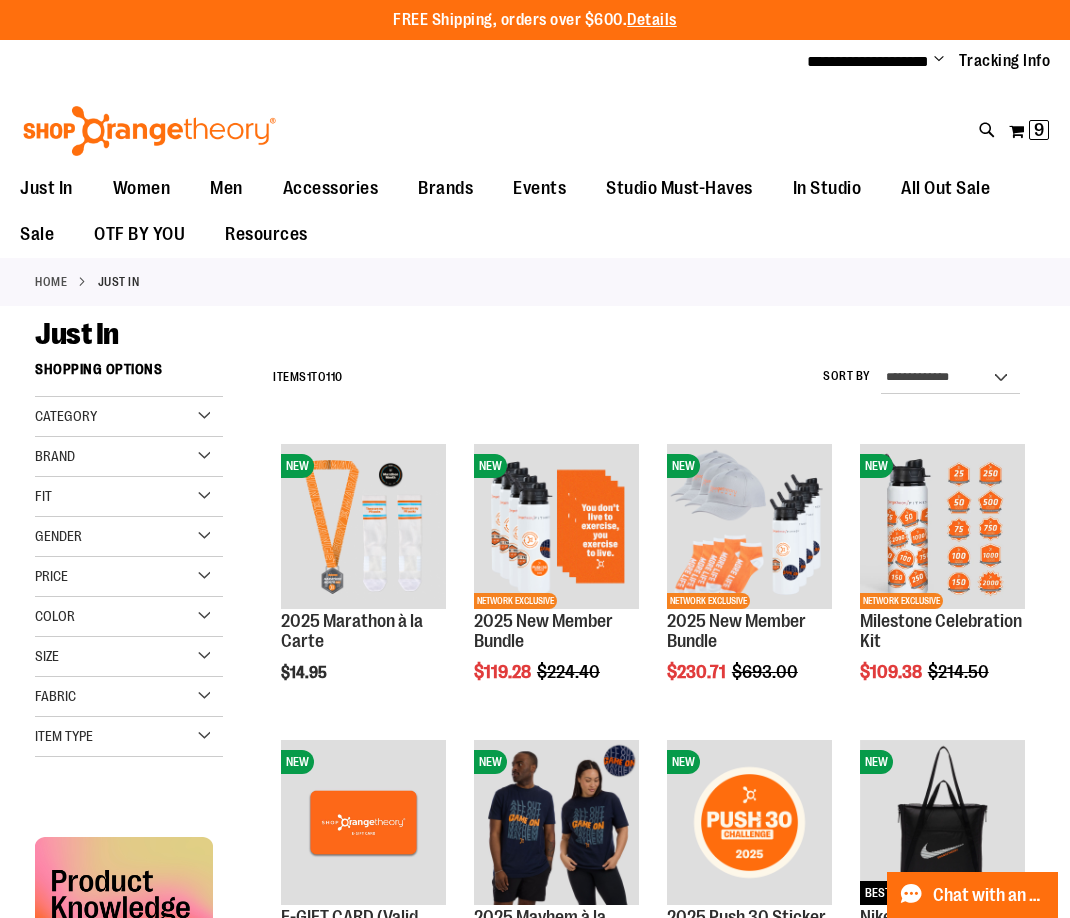type on "**********" 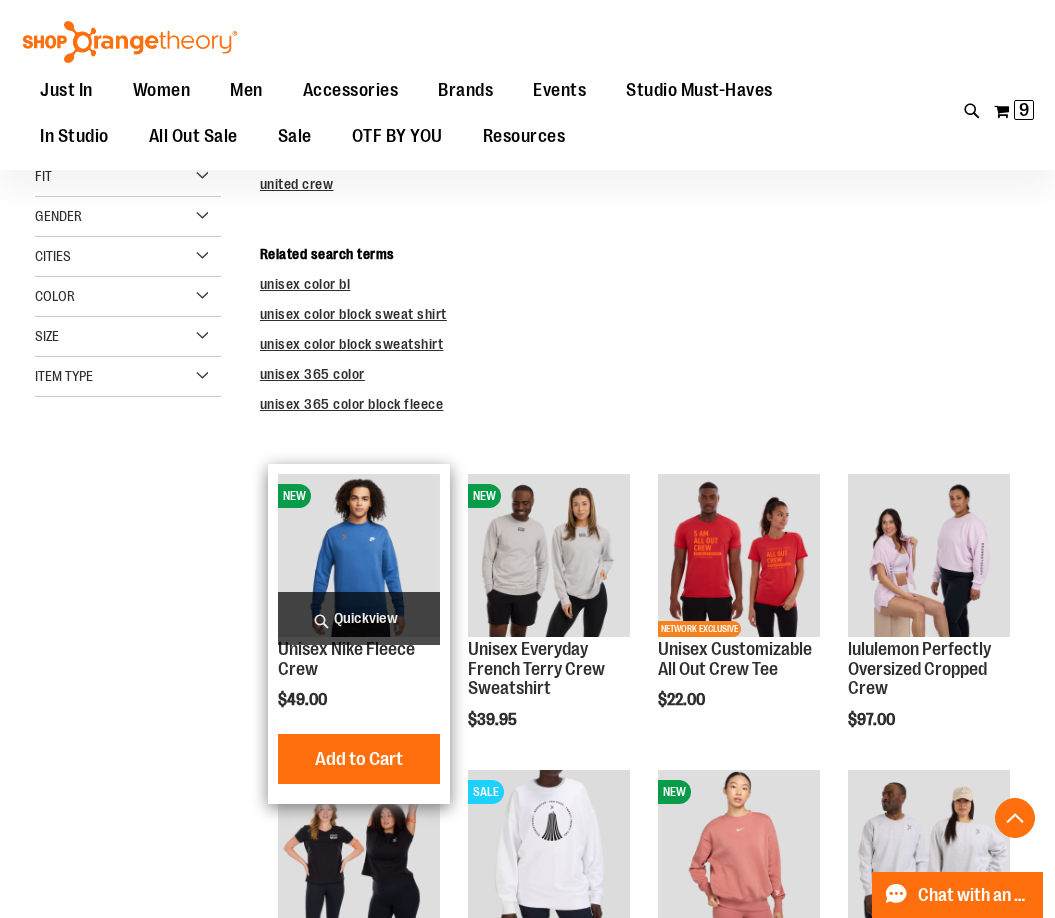 scroll, scrollTop: 399, scrollLeft: 0, axis: vertical 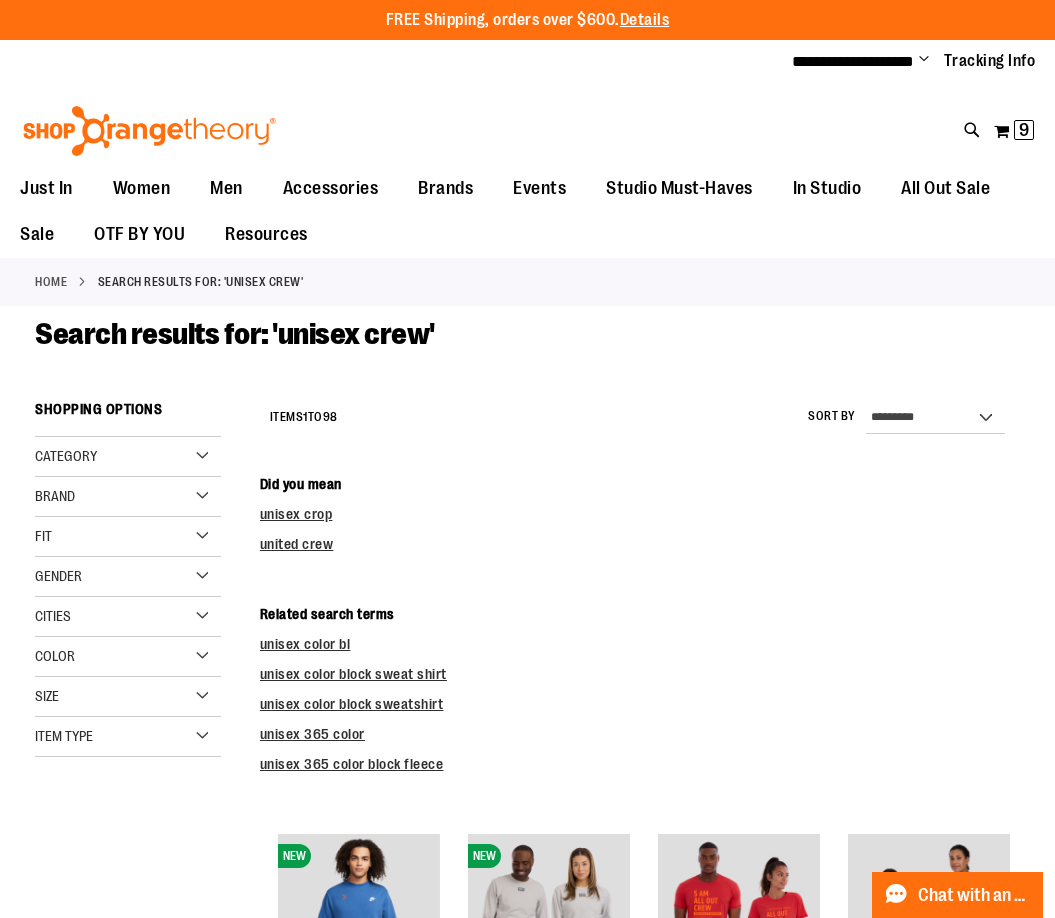 type on "**********" 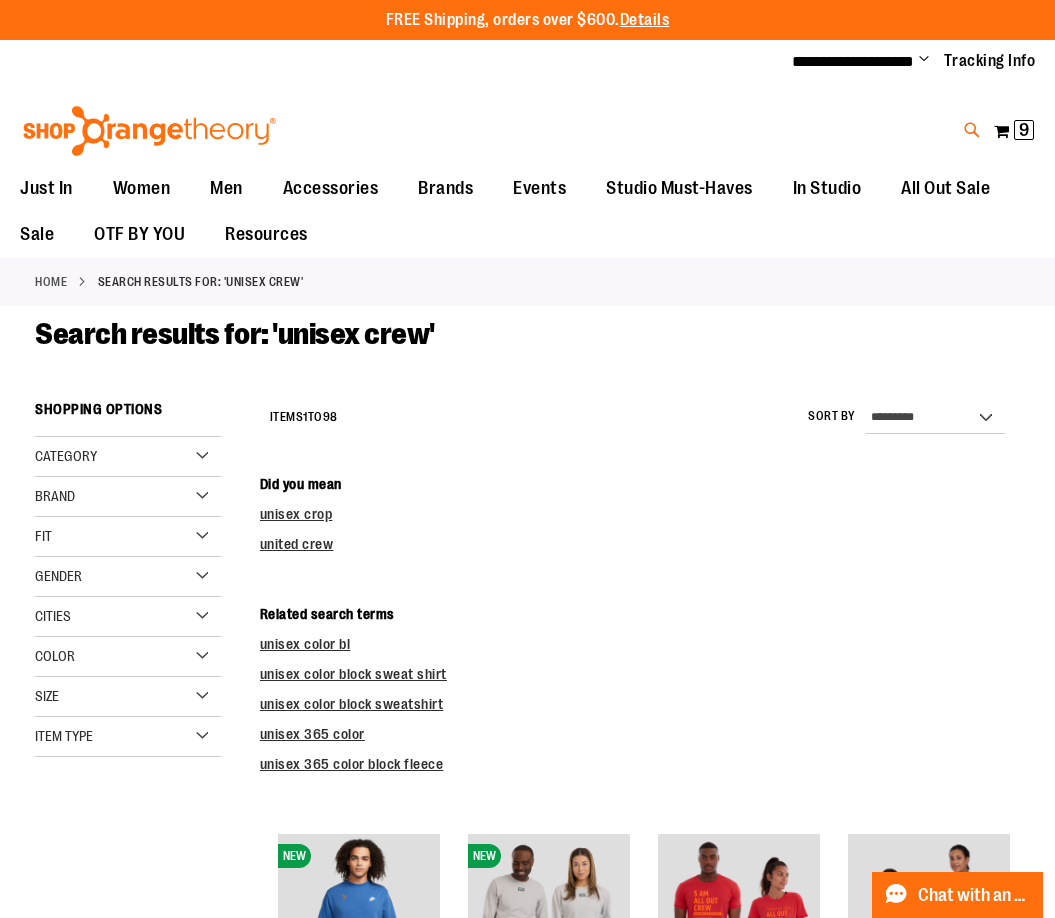 click at bounding box center [972, 130] 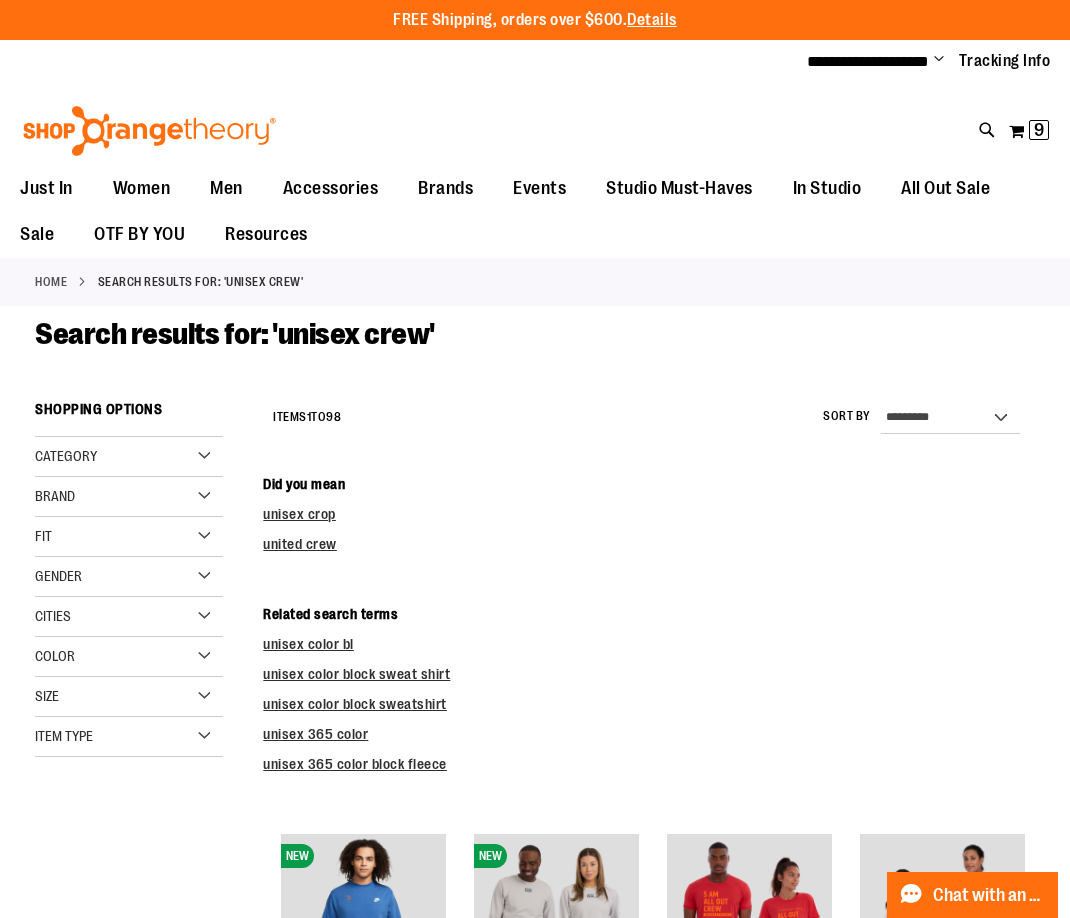 click on "**********" at bounding box center [534, 113] 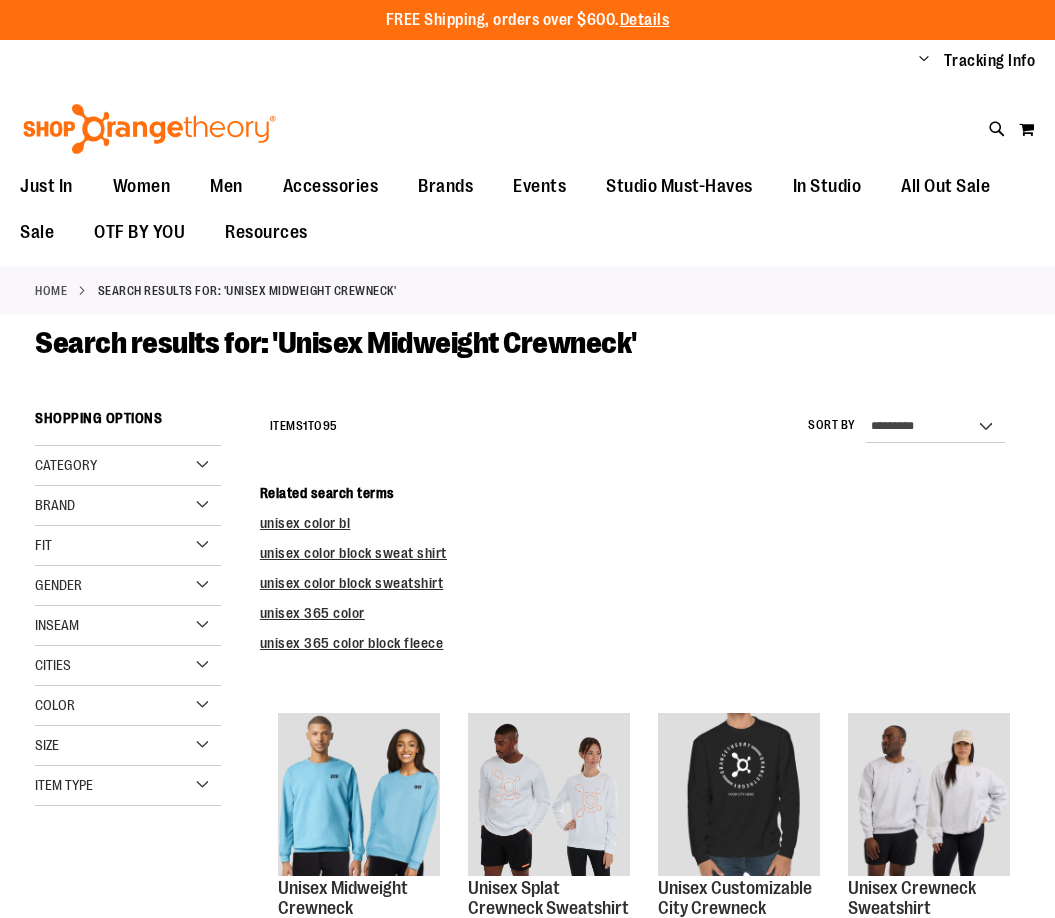 scroll, scrollTop: 0, scrollLeft: 0, axis: both 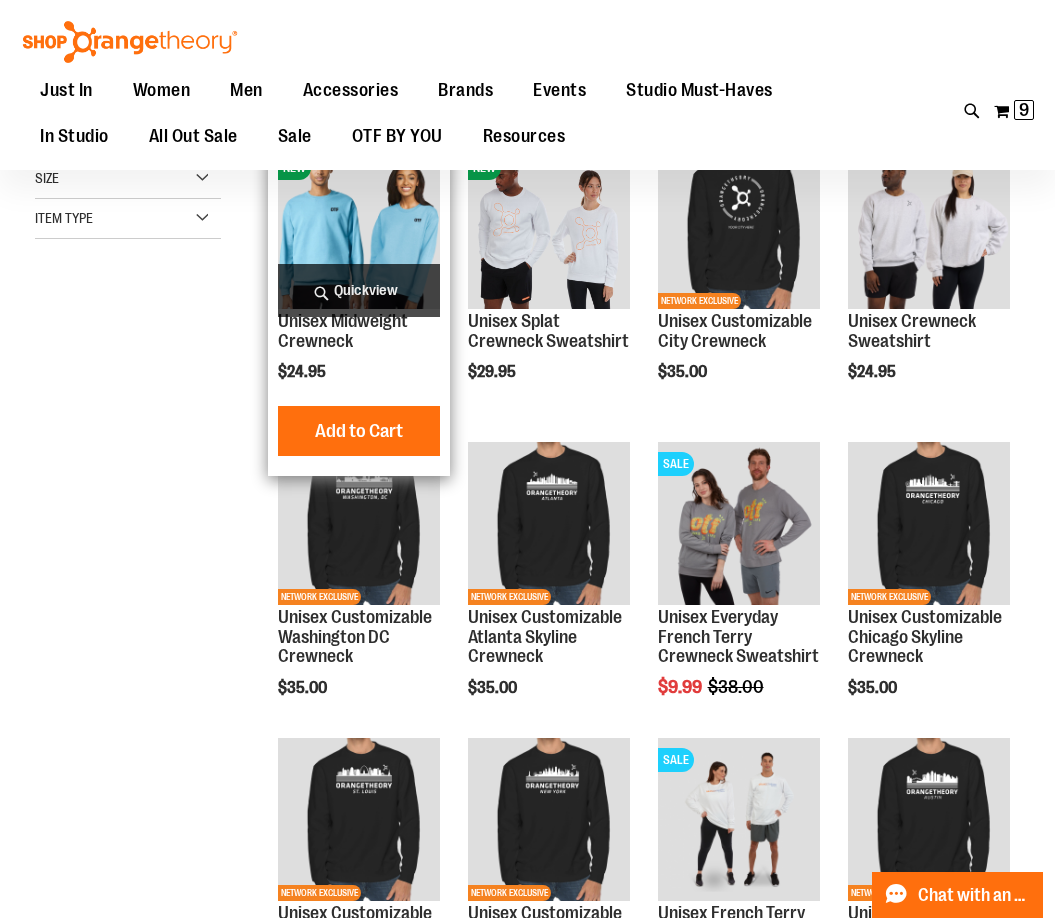type on "**********" 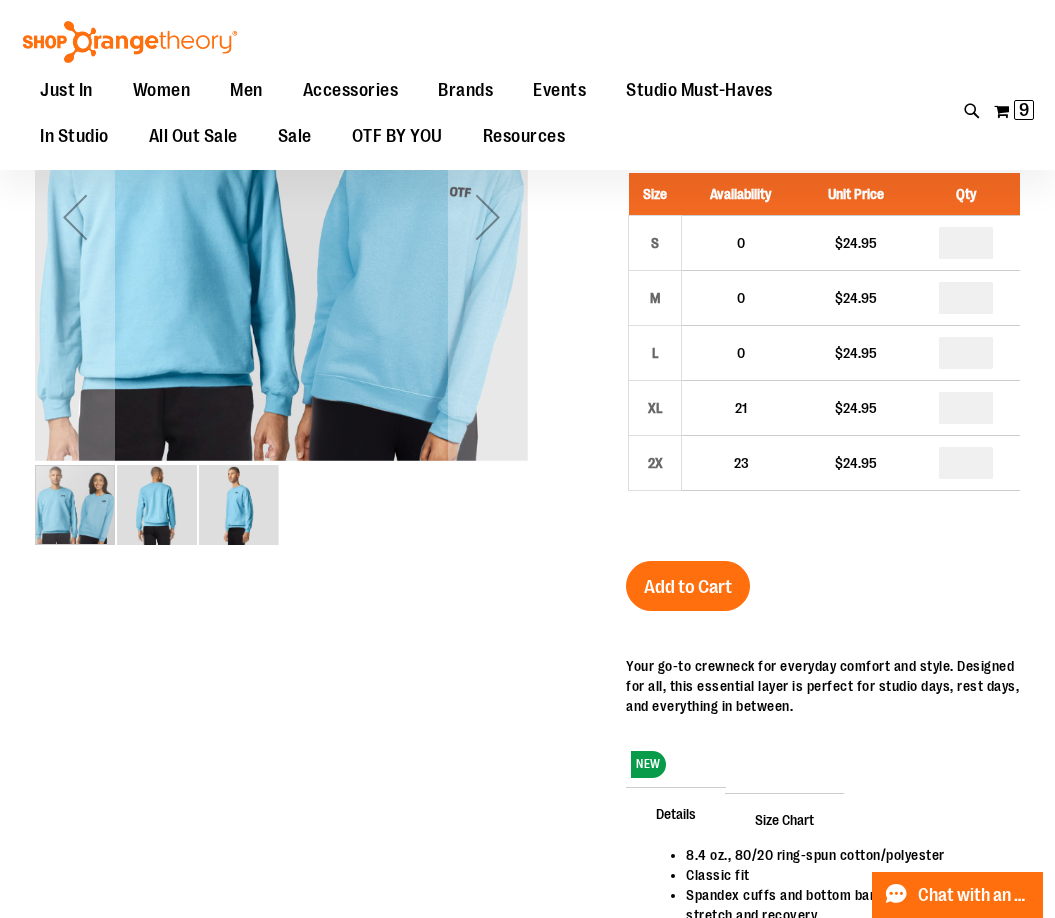 scroll, scrollTop: 0, scrollLeft: 0, axis: both 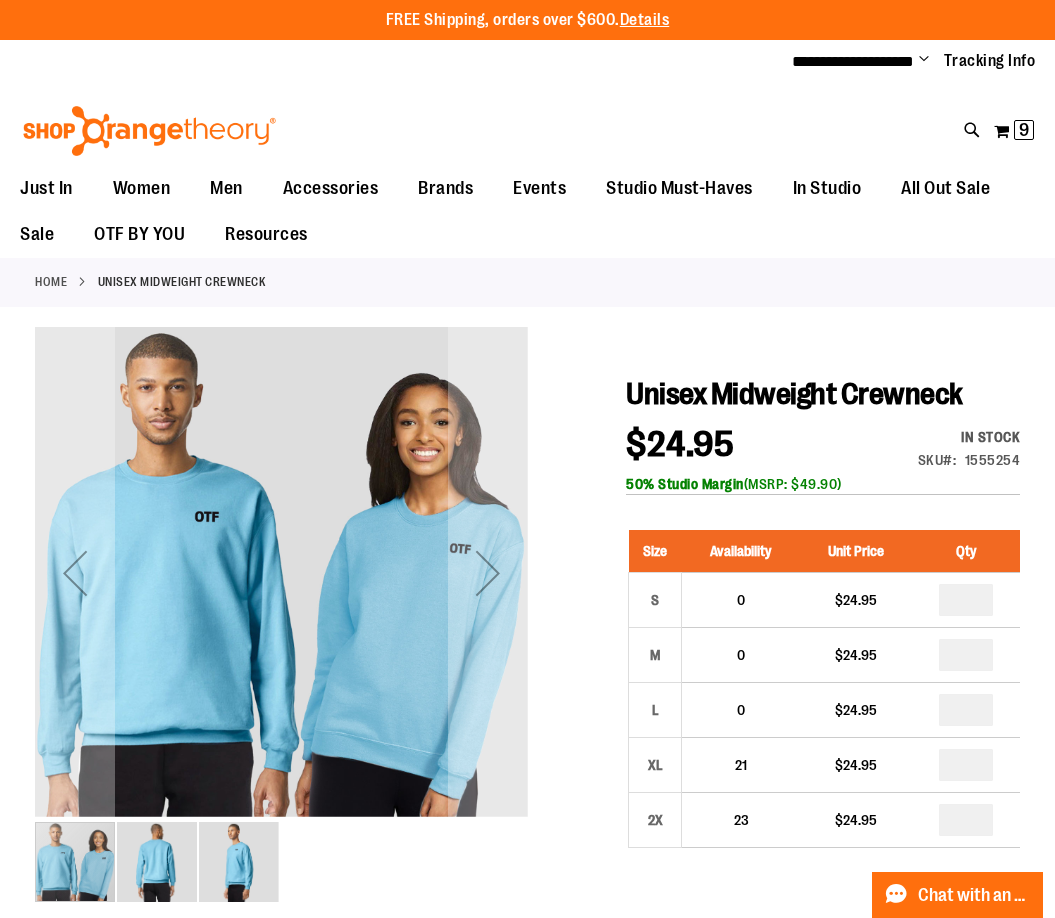 type on "**********" 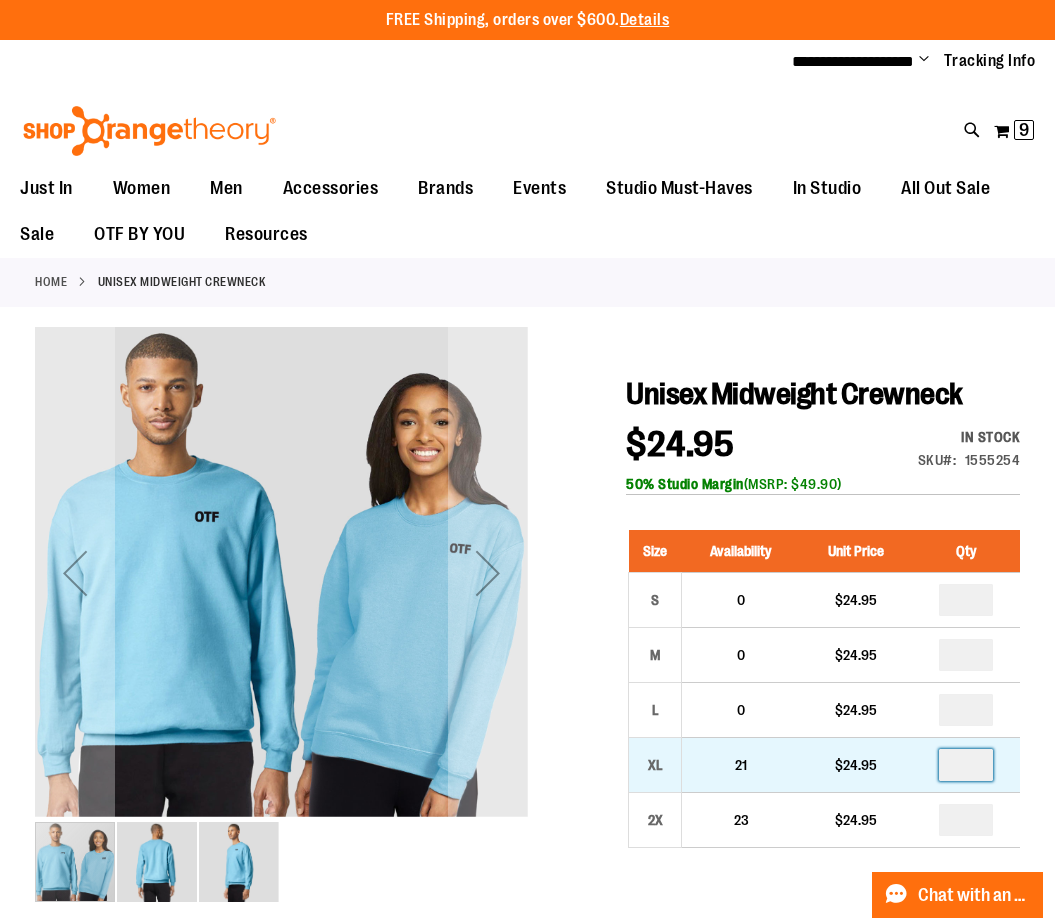 drag, startPoint x: 982, startPoint y: 763, endPoint x: 840, endPoint y: 759, distance: 142.05632 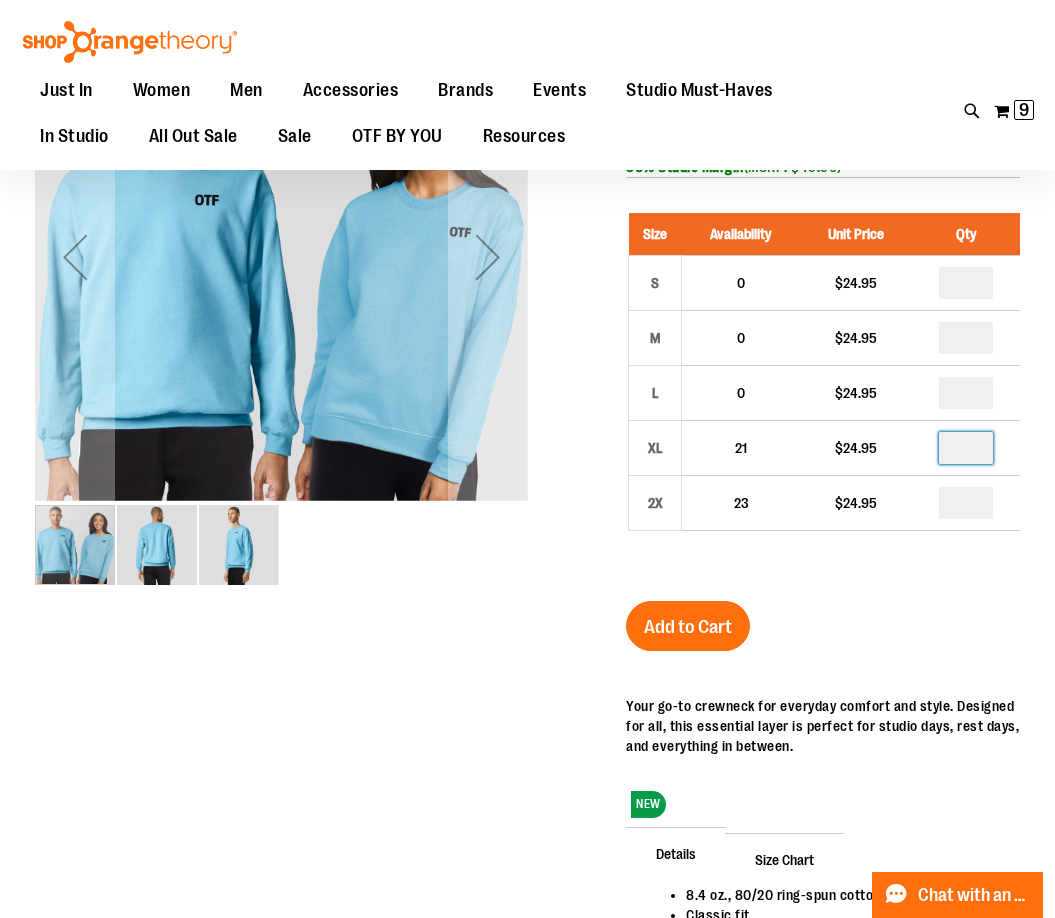 scroll, scrollTop: 199, scrollLeft: 0, axis: vertical 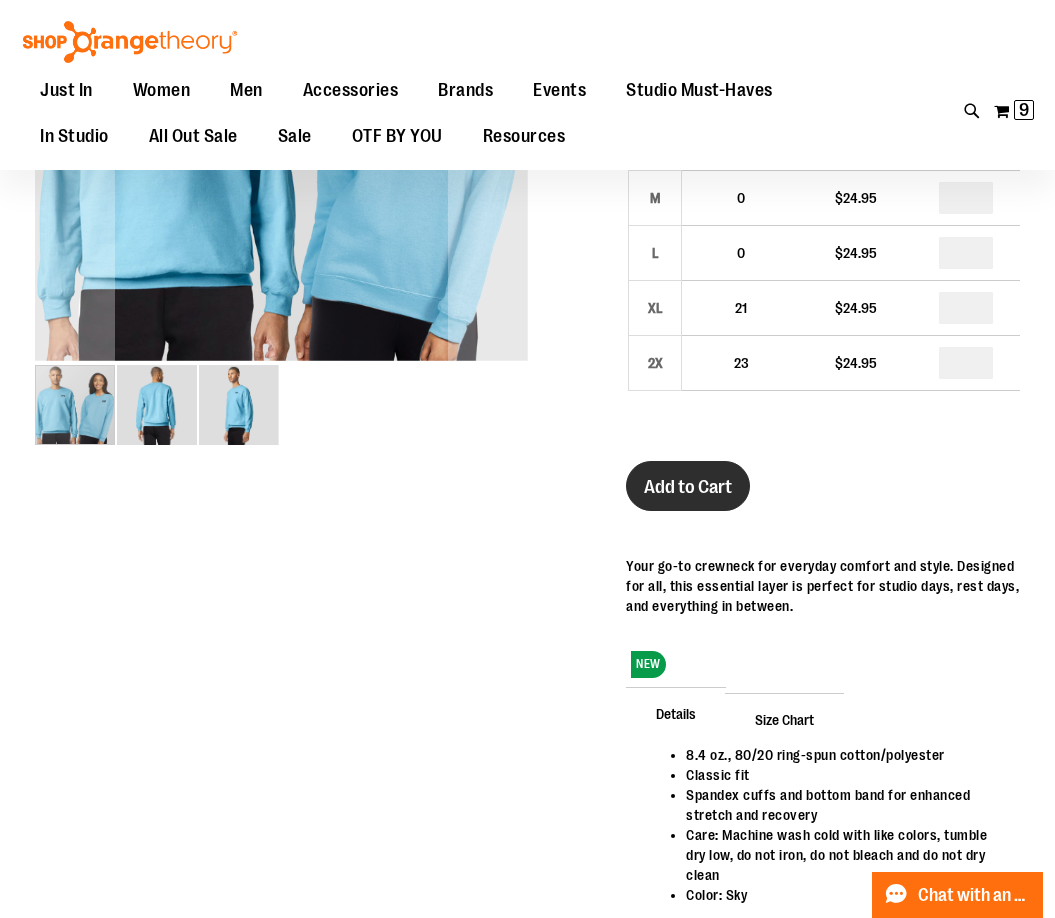 click on "Add to Cart" at bounding box center [688, 487] 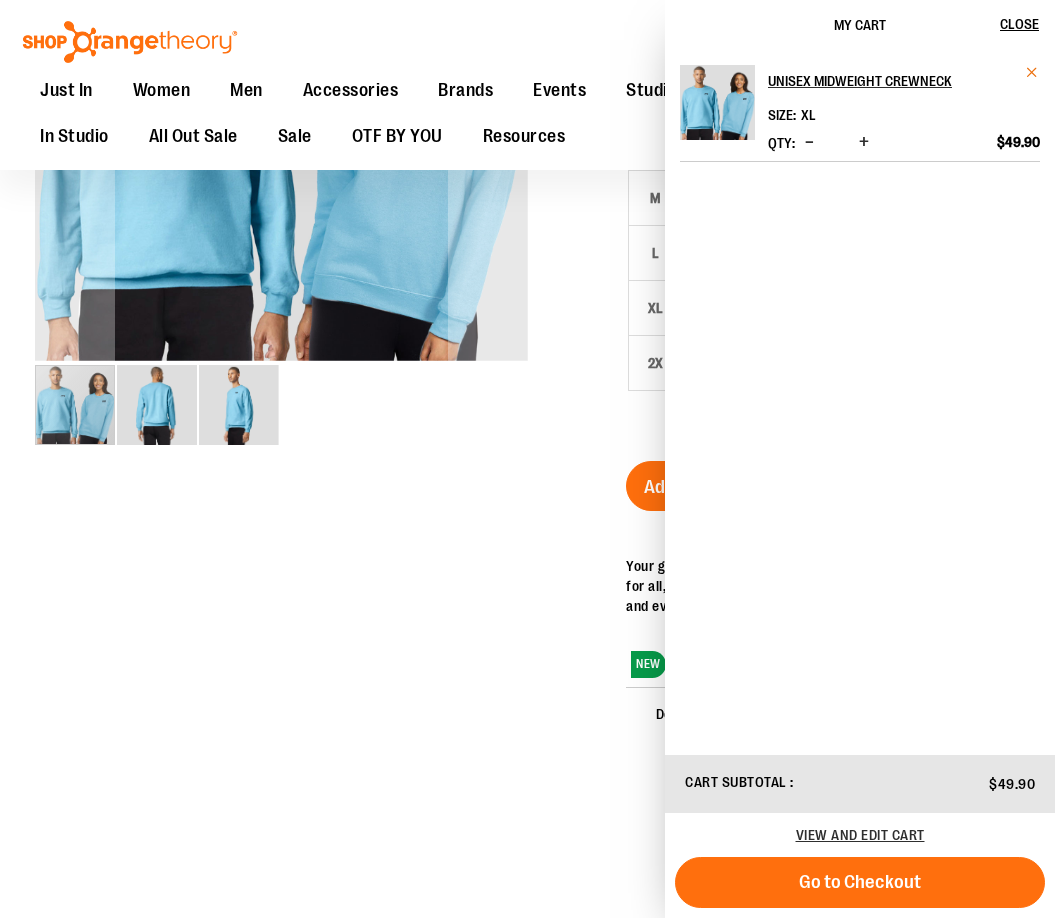 click at bounding box center [1032, 72] 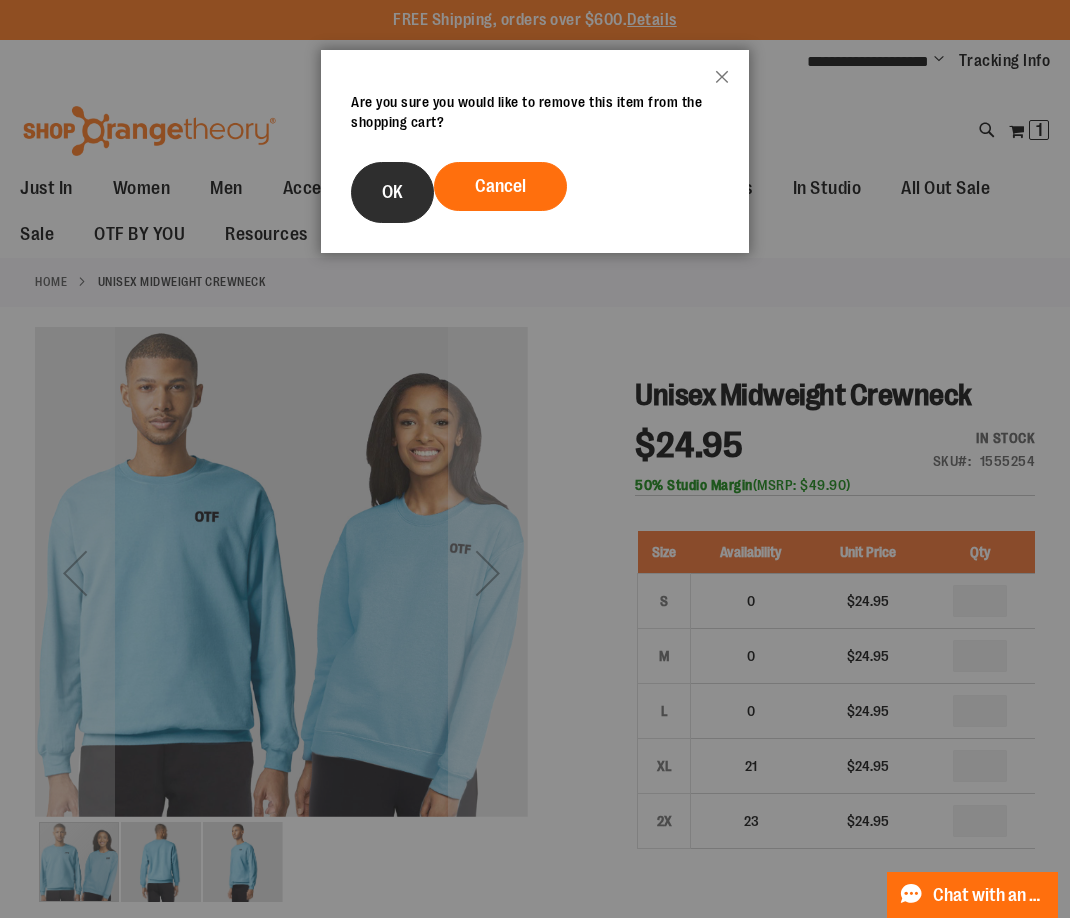 click on "OK" at bounding box center (392, 192) 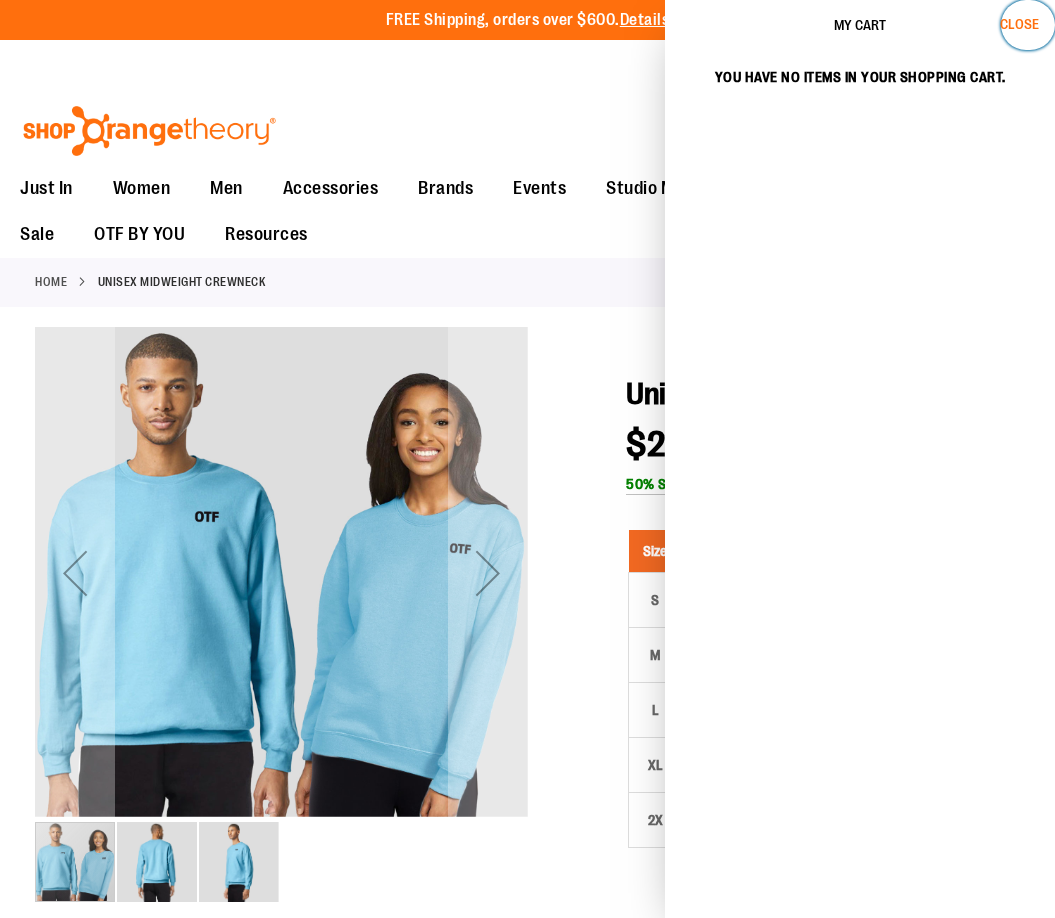 click on "Close" at bounding box center [1019, 24] 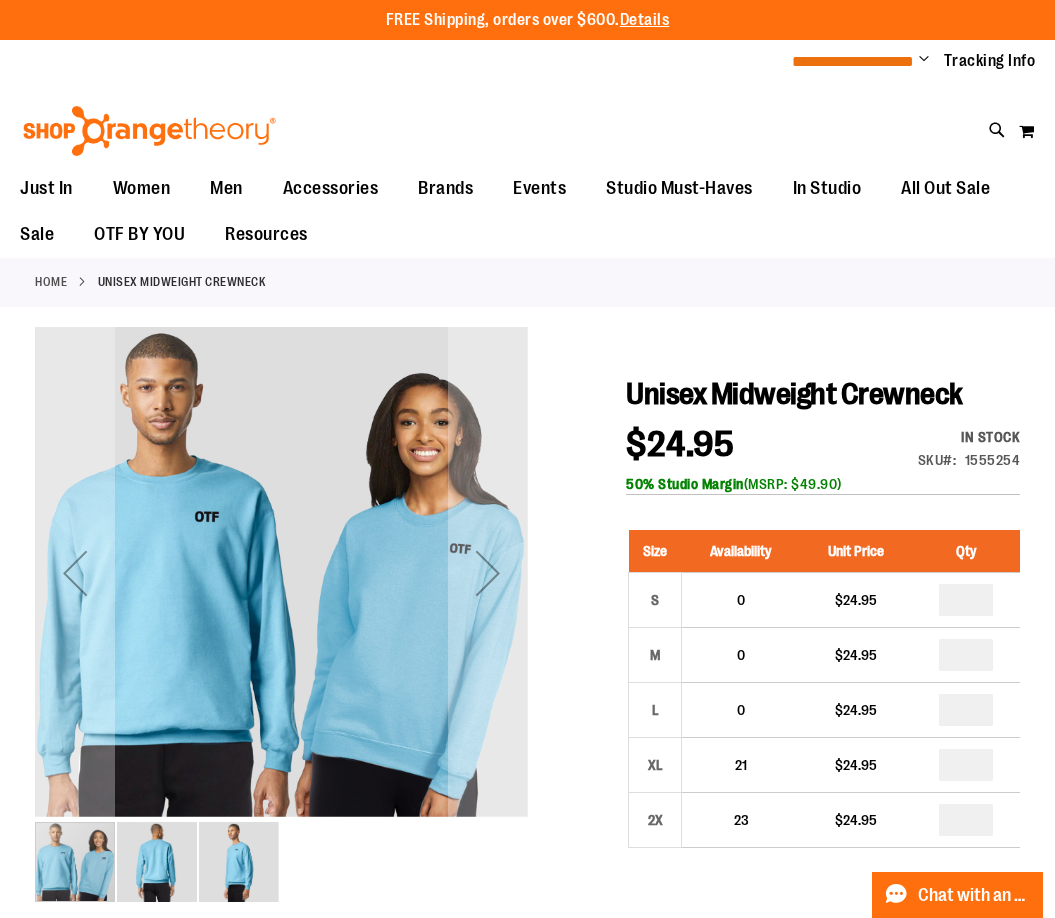 click on "**********" at bounding box center [853, 61] 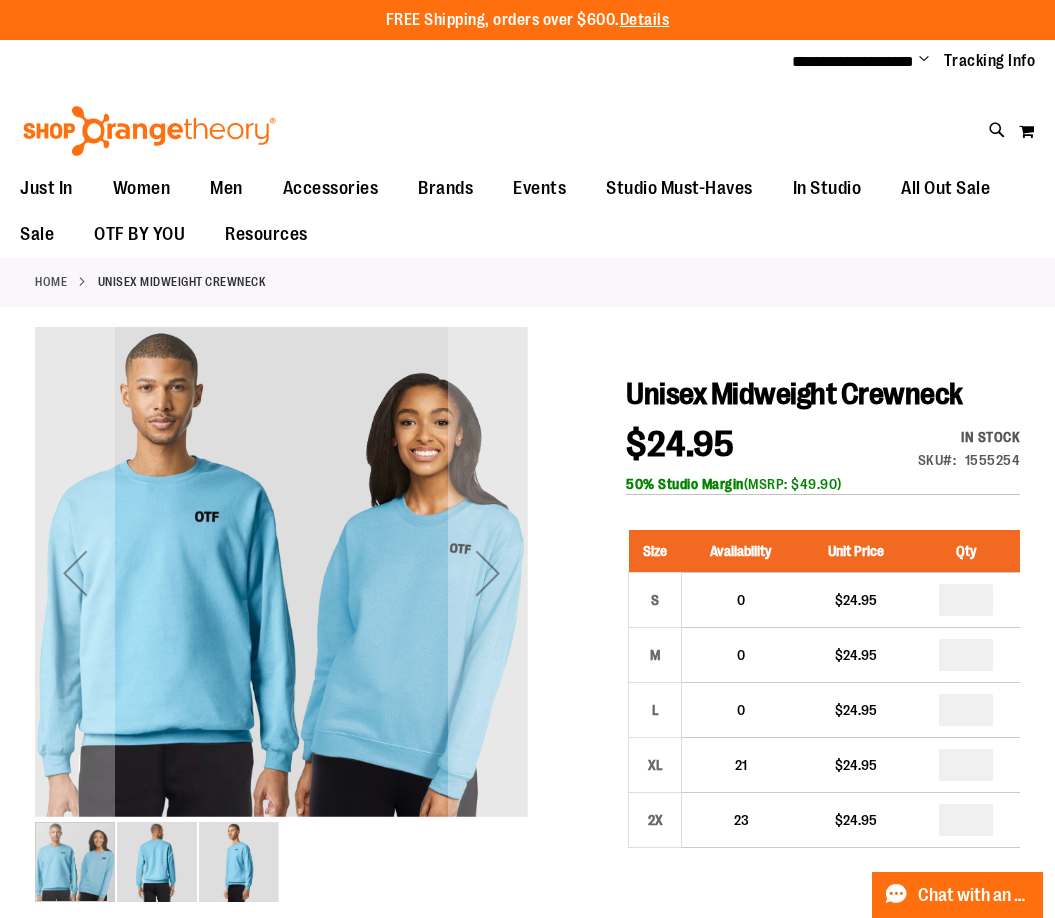 click on "Change" at bounding box center (924, 60) 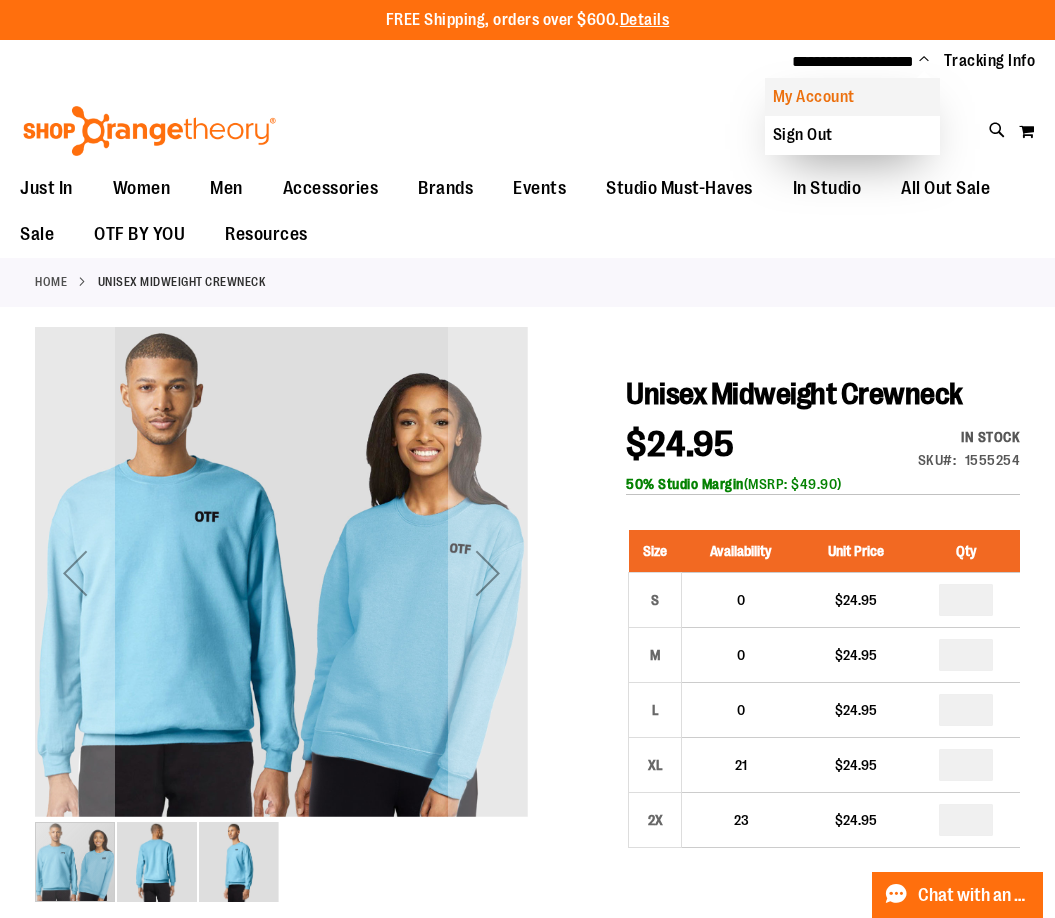 click on "My Account" at bounding box center (852, 97) 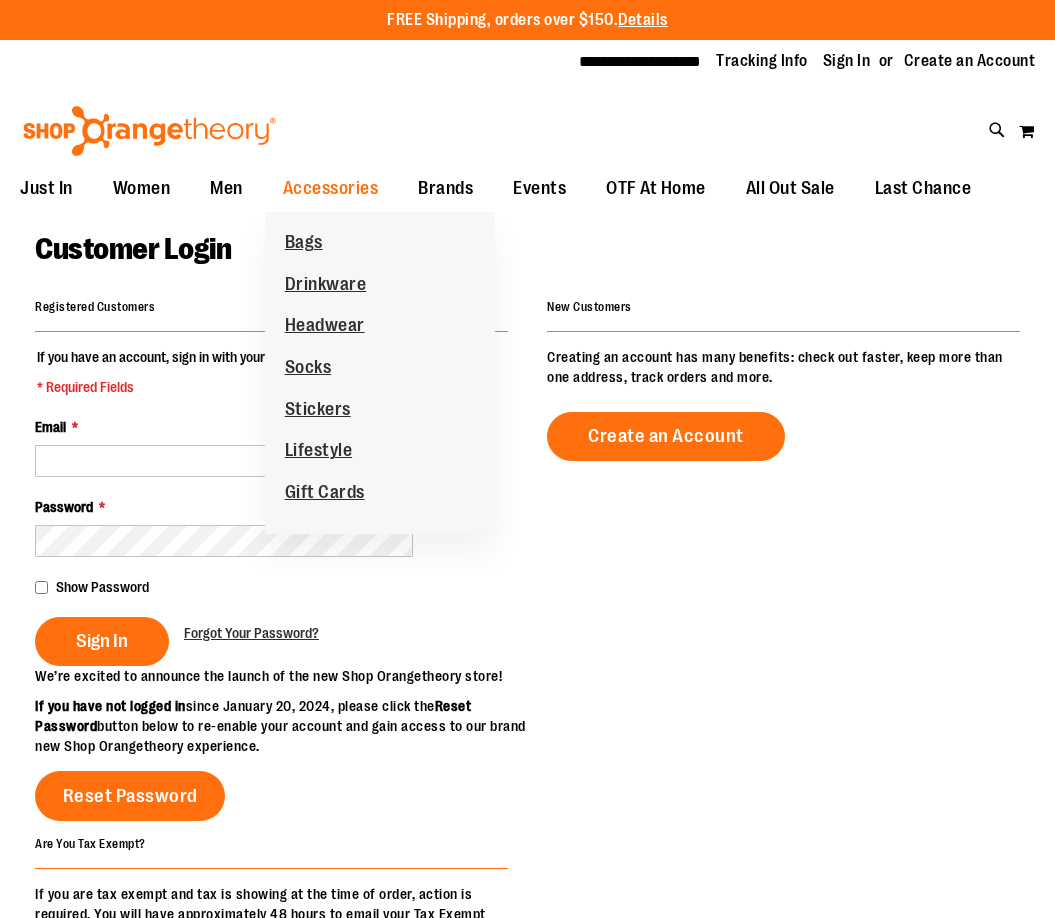 scroll, scrollTop: 0, scrollLeft: 0, axis: both 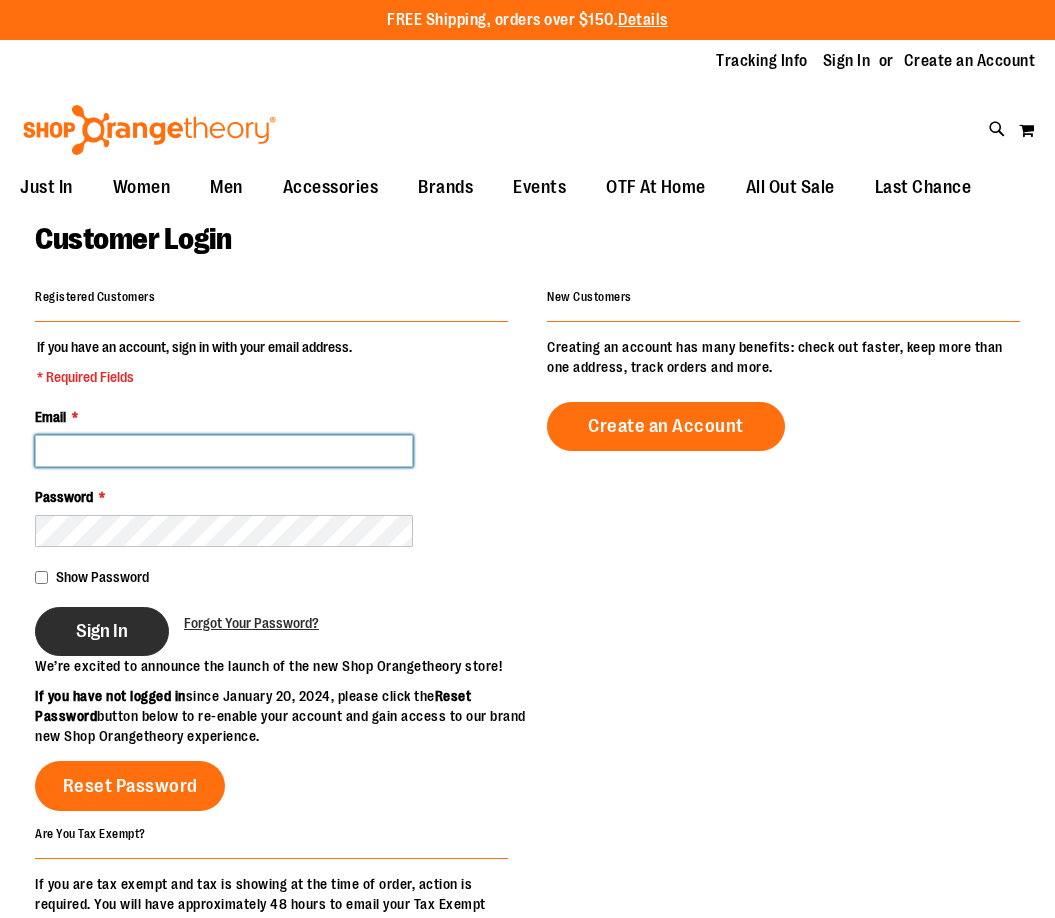 type on "**********" 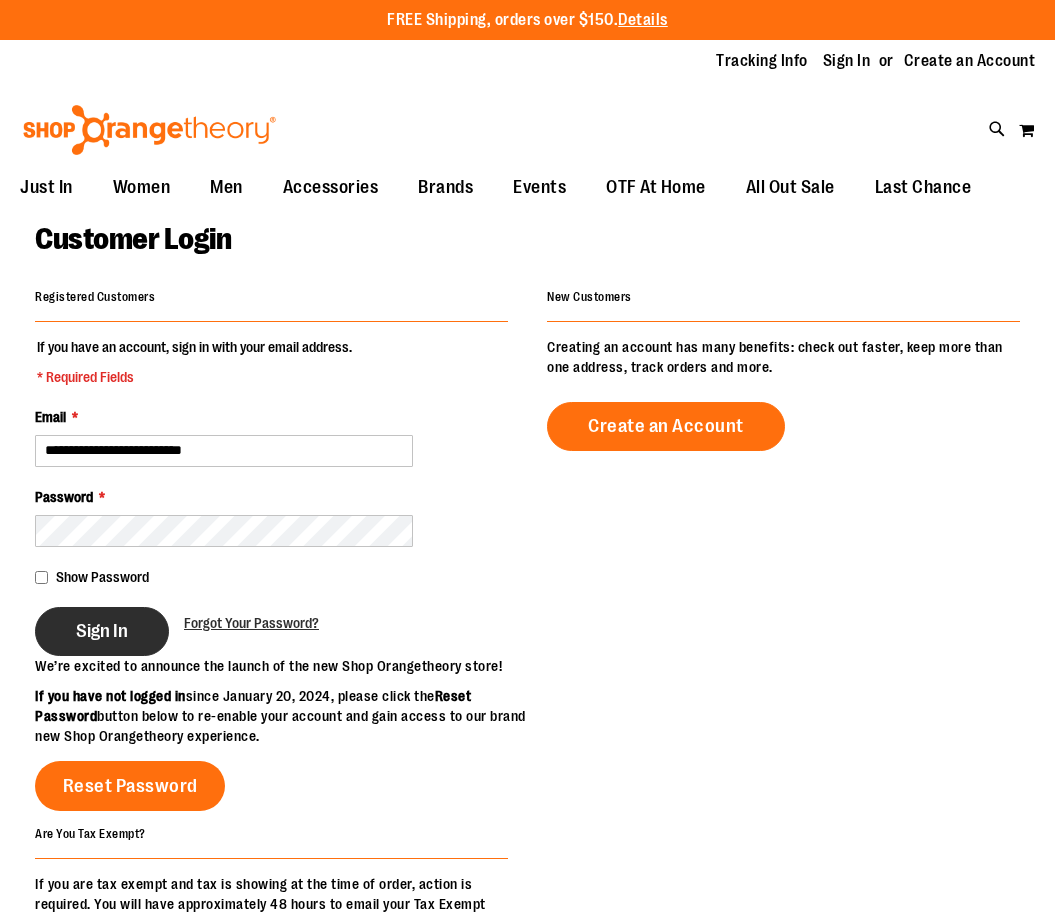 type on "**********" 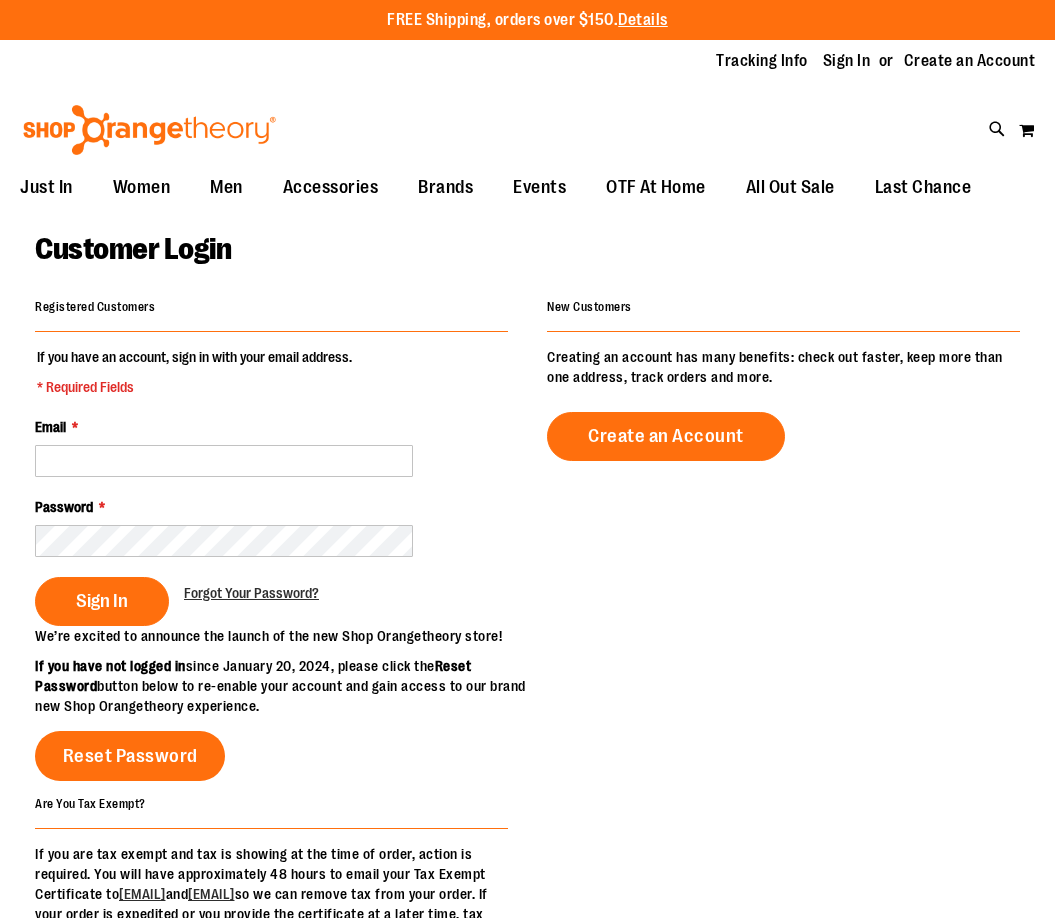 scroll, scrollTop: 0, scrollLeft: 0, axis: both 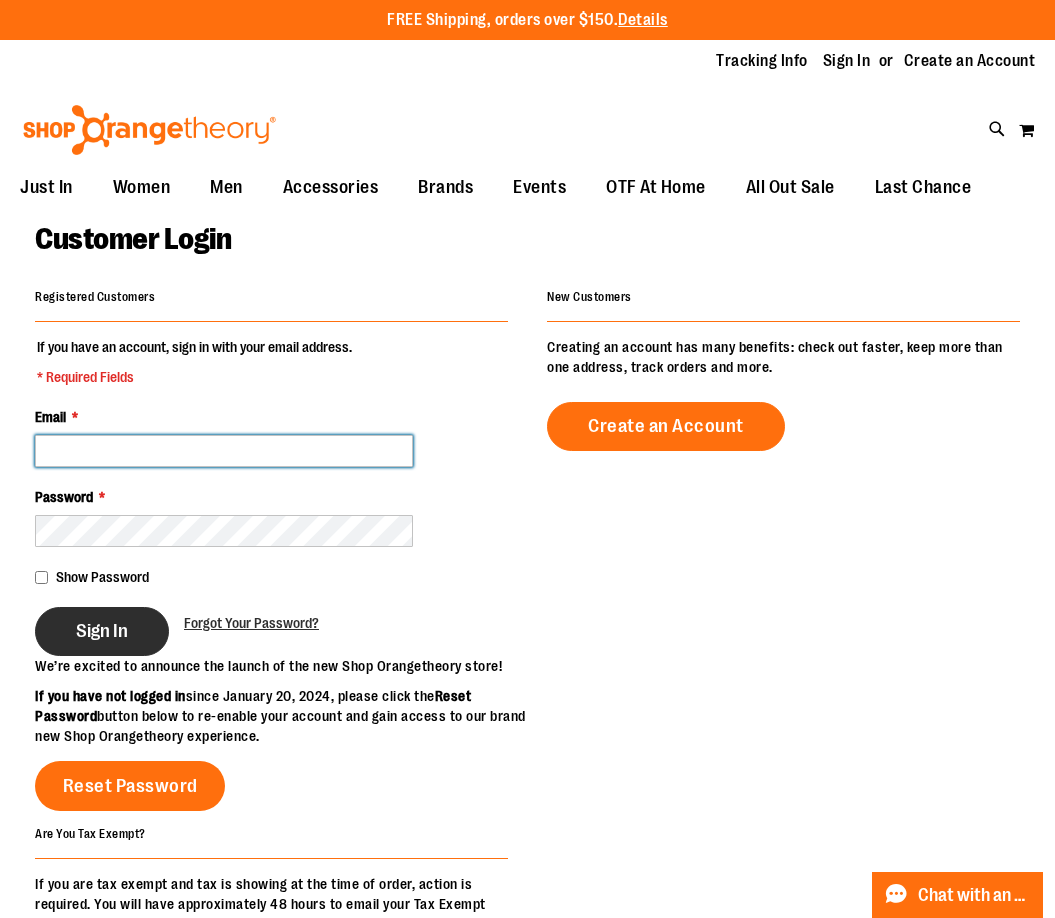 type on "**********" 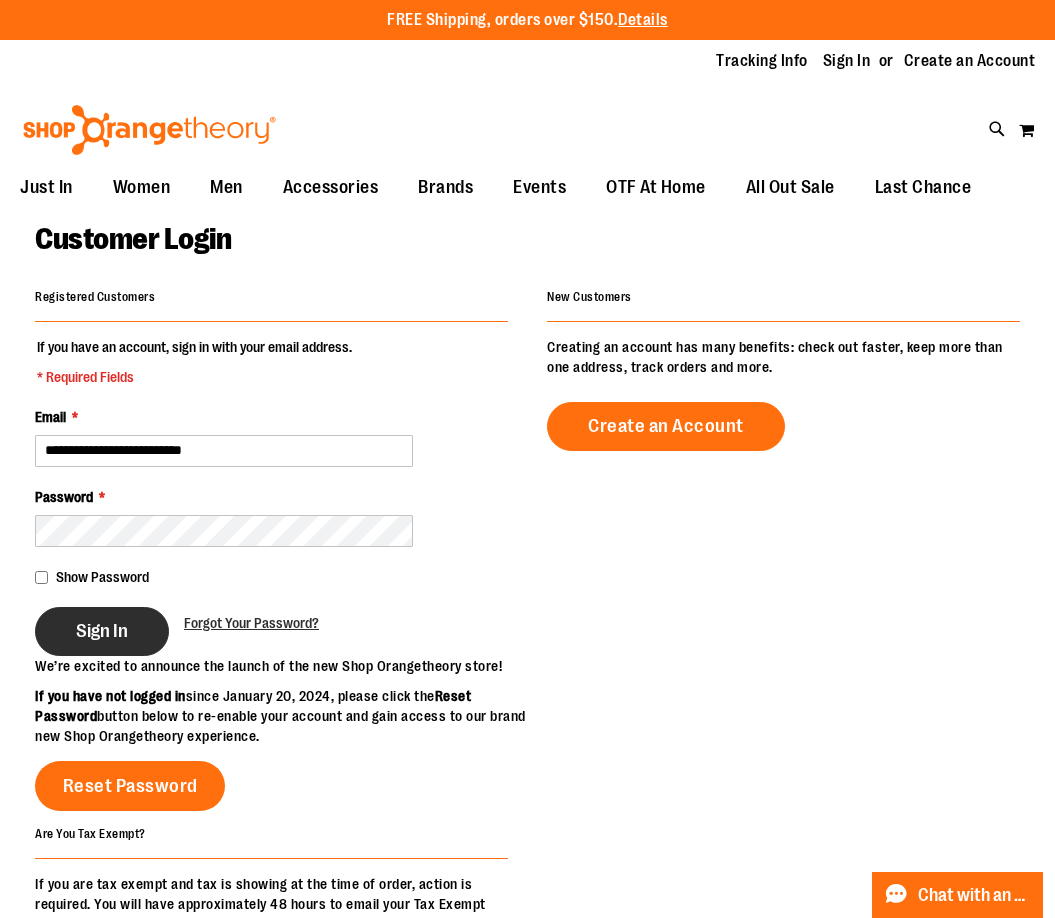 type on "**********" 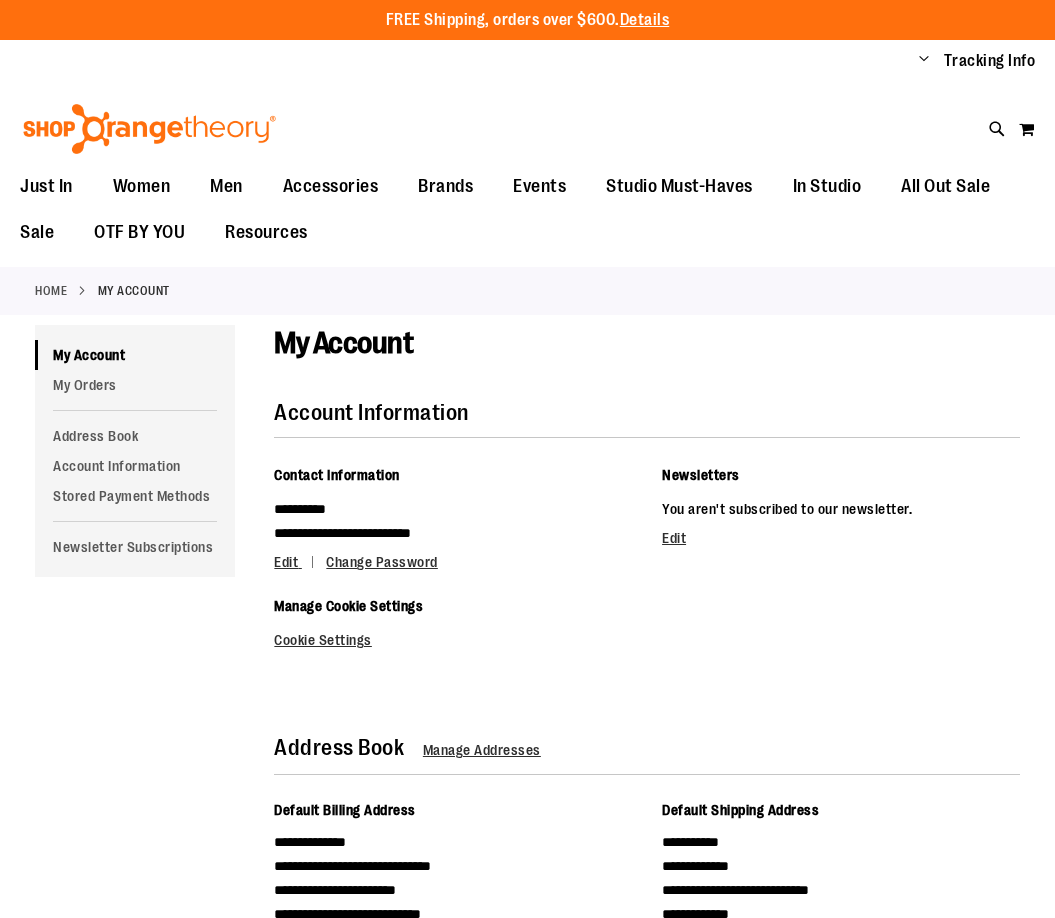 scroll, scrollTop: 0, scrollLeft: 0, axis: both 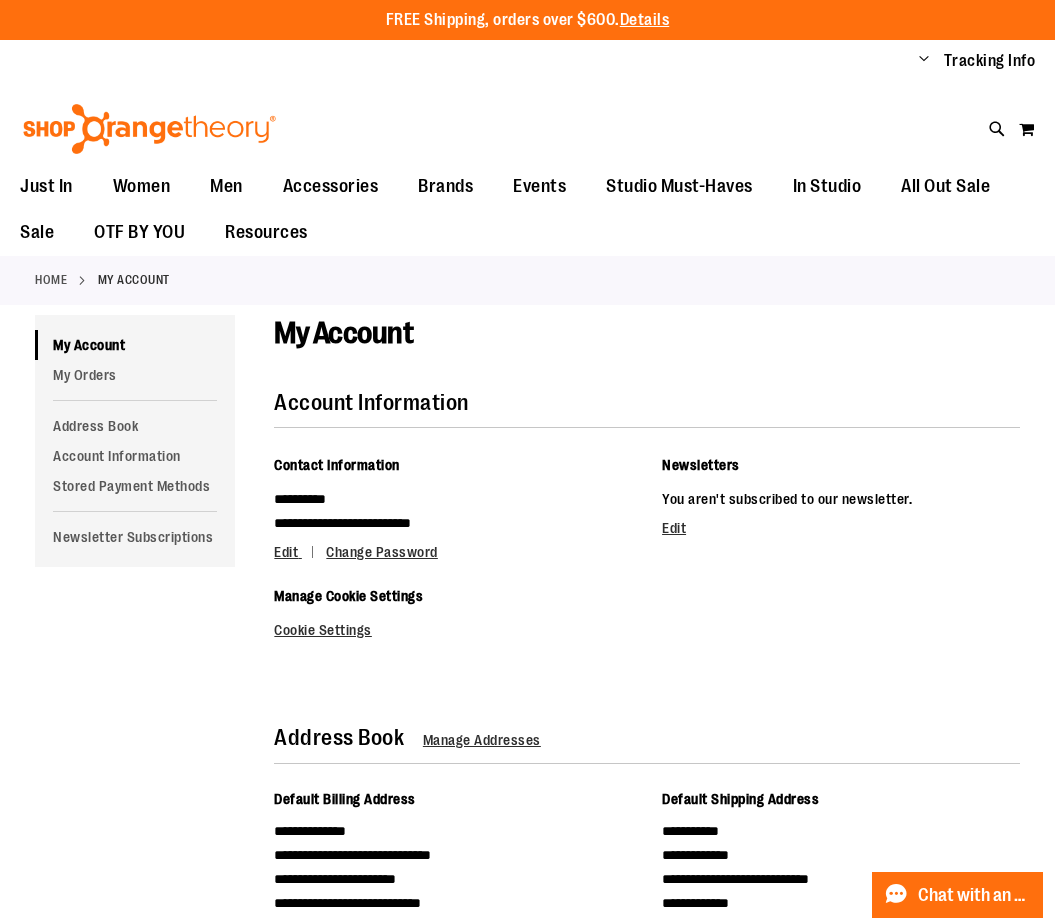 type on "**********" 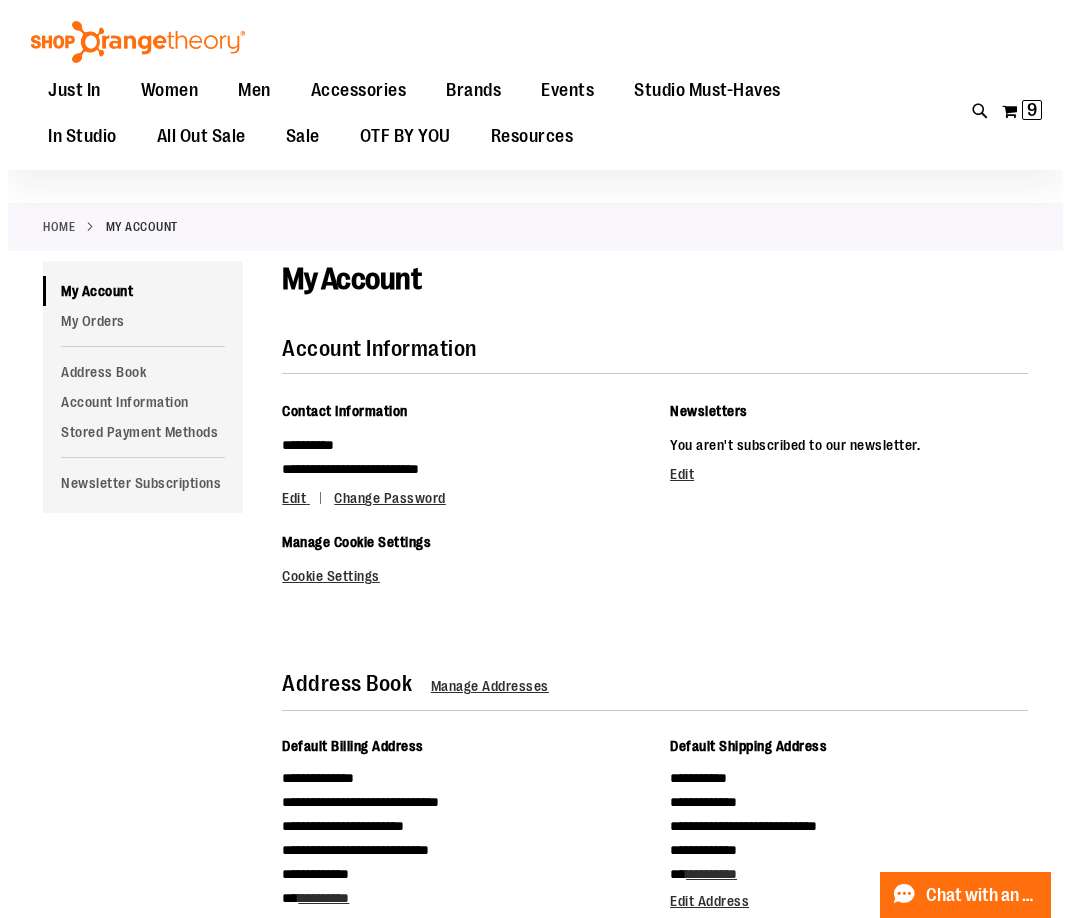scroll, scrollTop: 0, scrollLeft: 0, axis: both 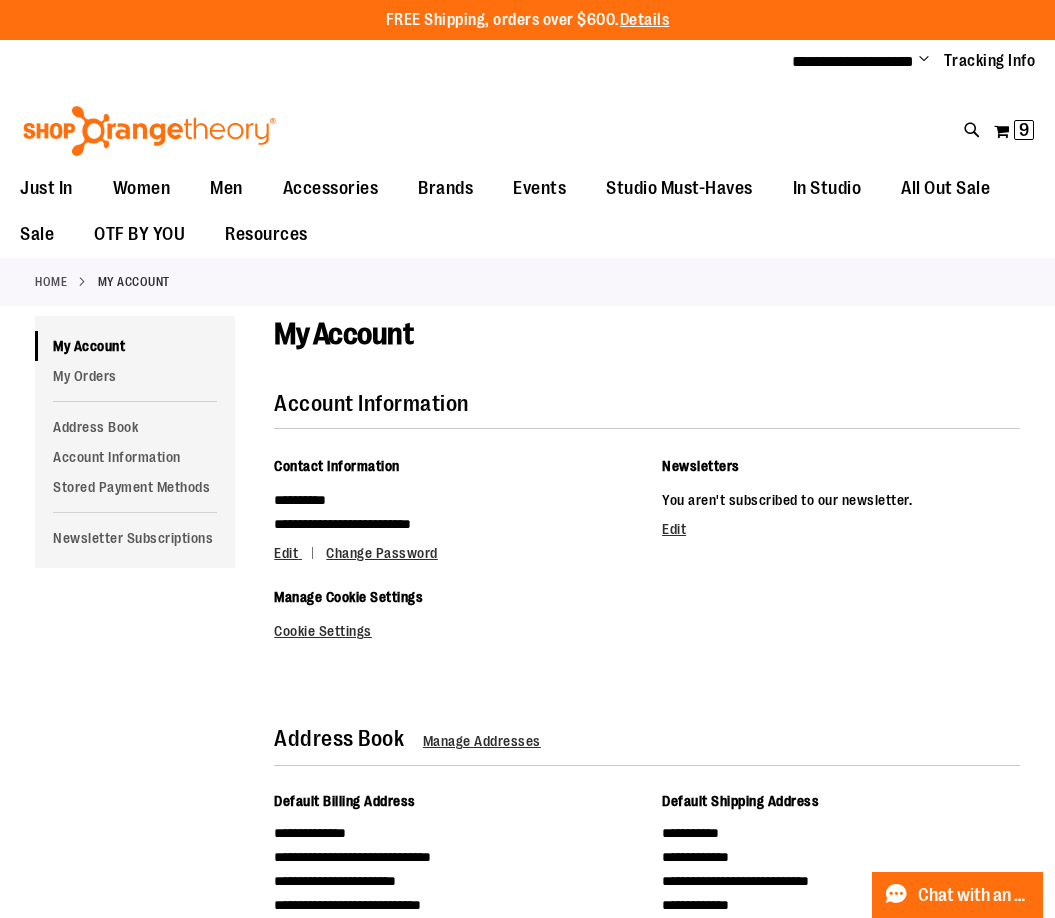click on "Toggle Nav
Search
Popular Suggestions
Advanced Search" at bounding box center (527, 125) 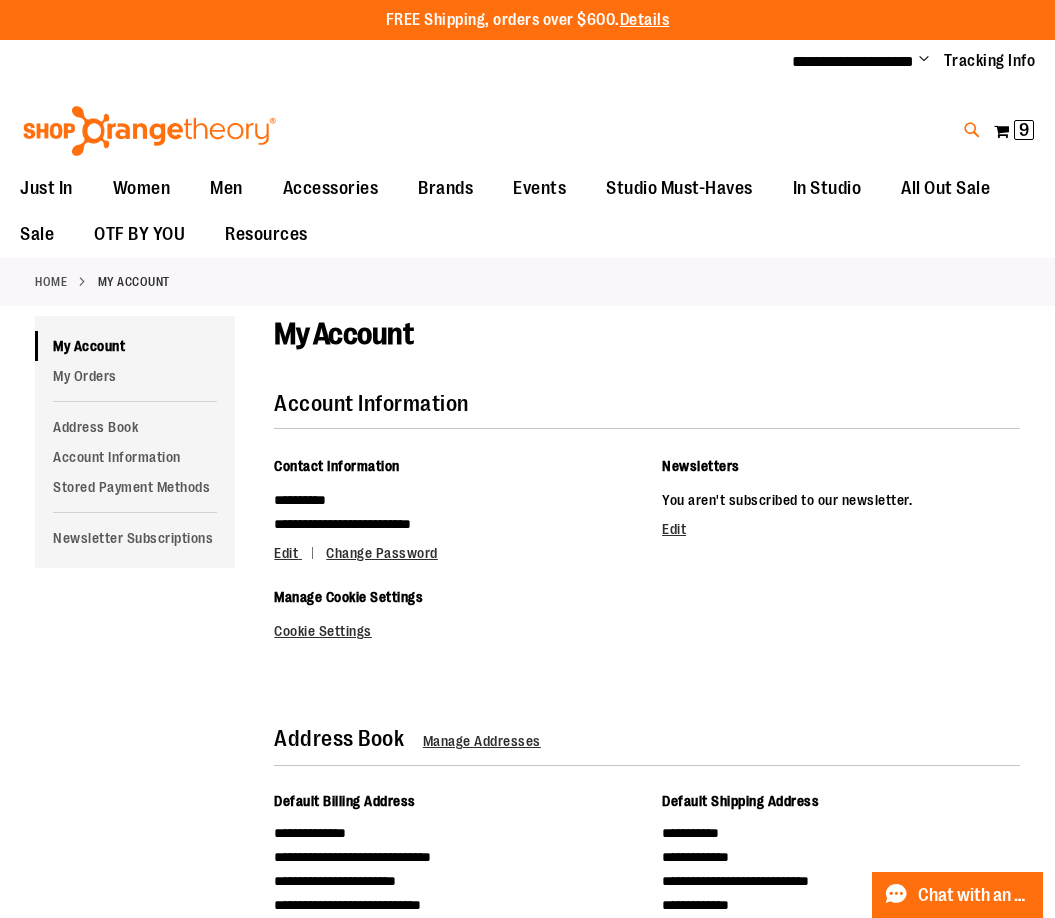 click at bounding box center [972, 130] 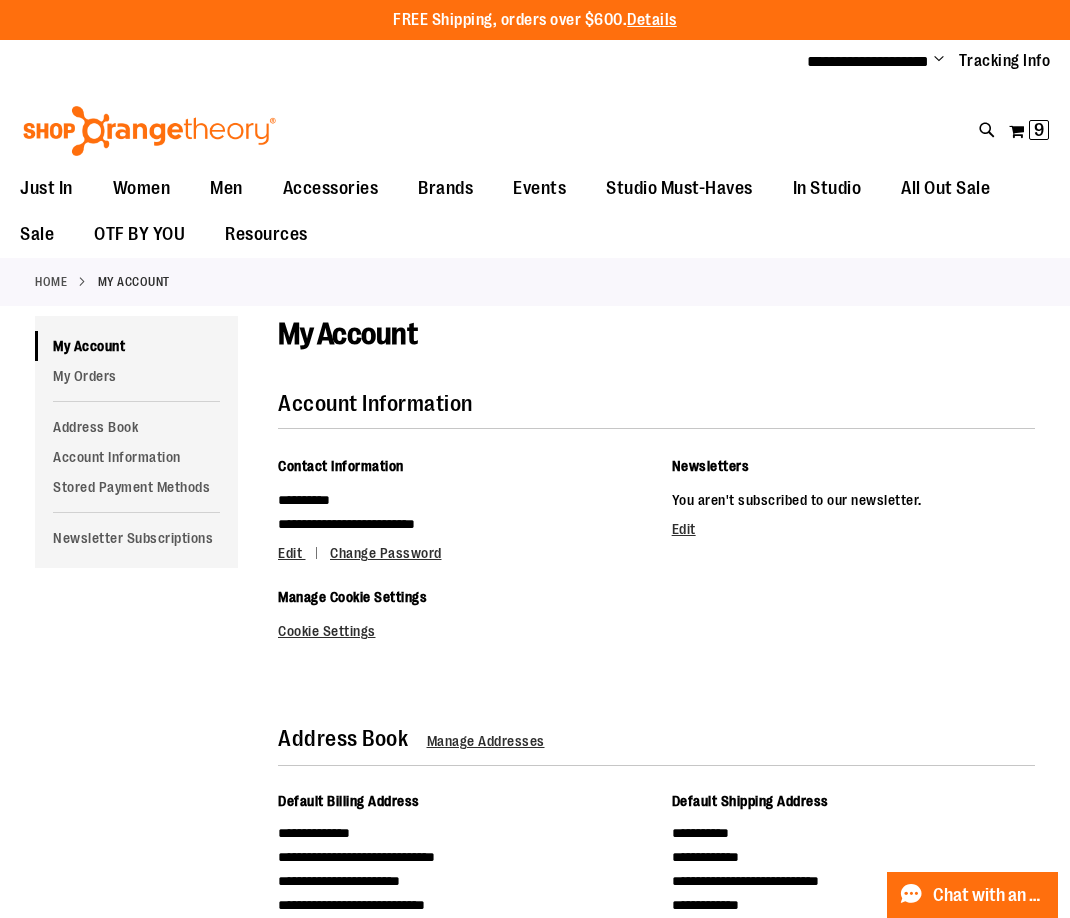 click on "Search" at bounding box center [534, 113] 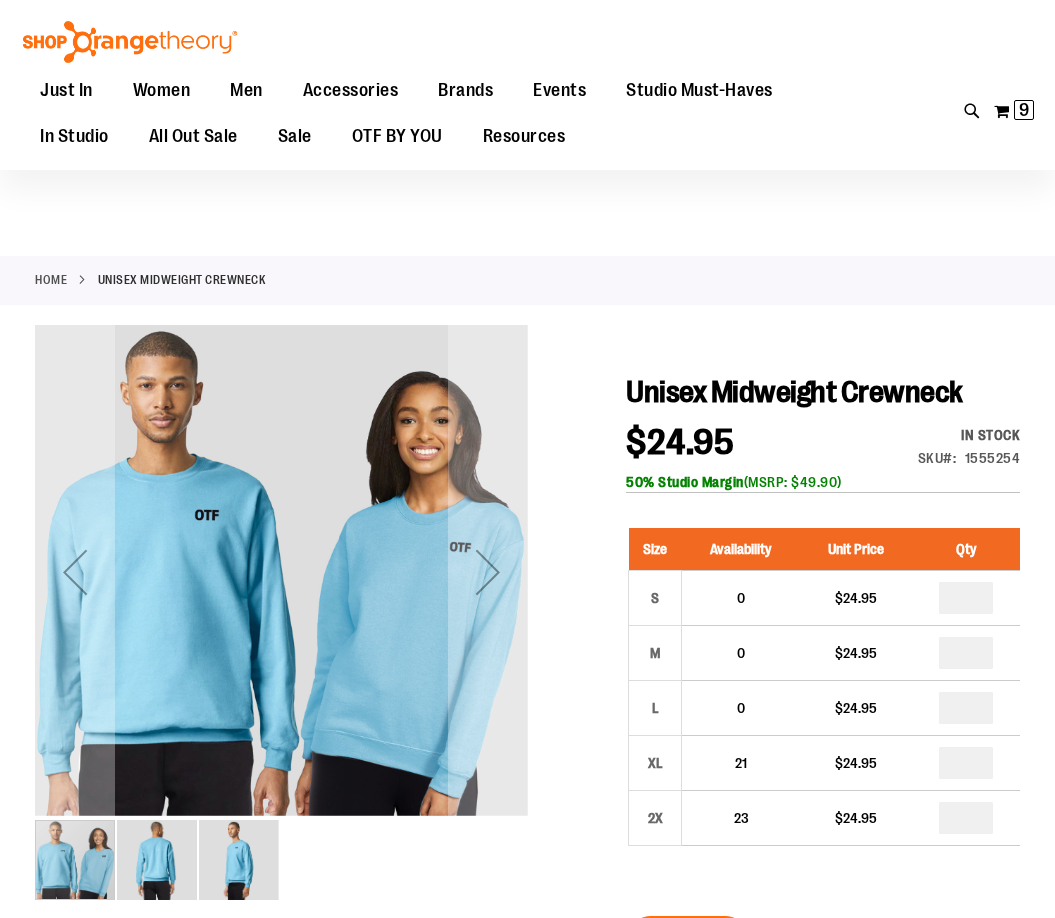 scroll, scrollTop: 99, scrollLeft: 0, axis: vertical 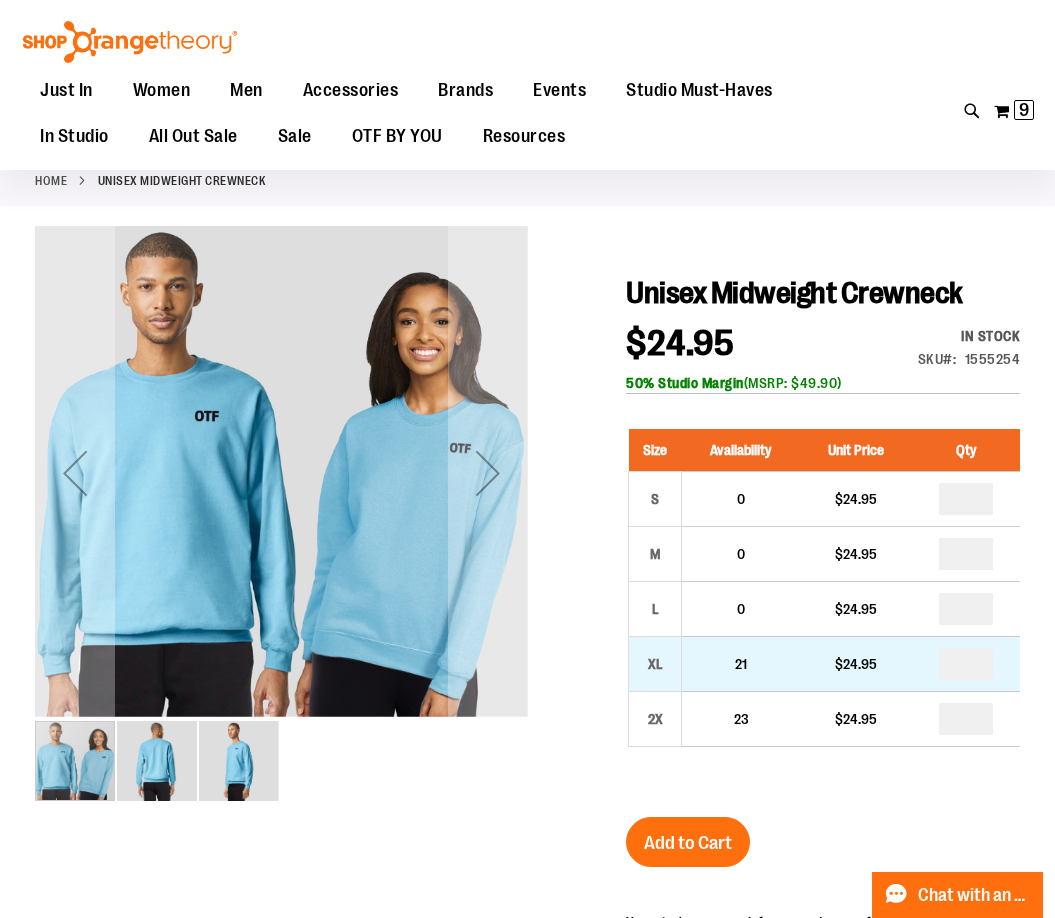 type on "**********" 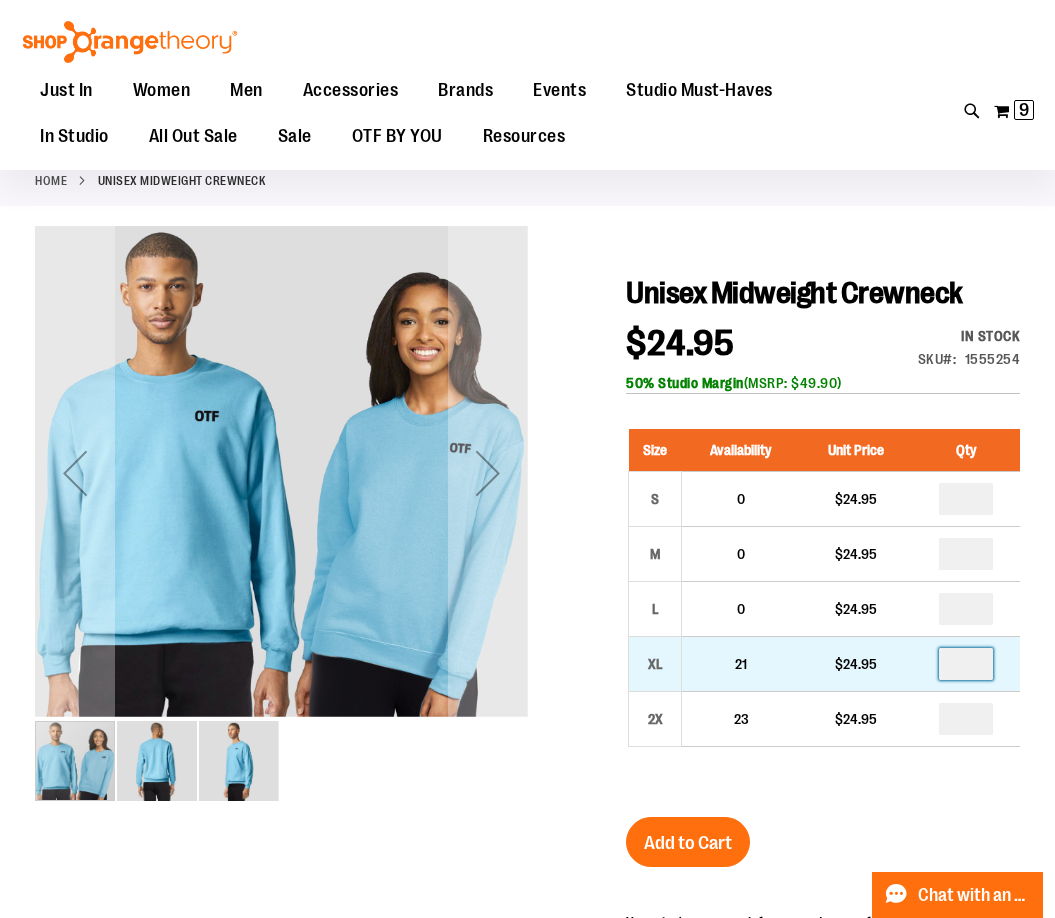 click at bounding box center (966, 664) 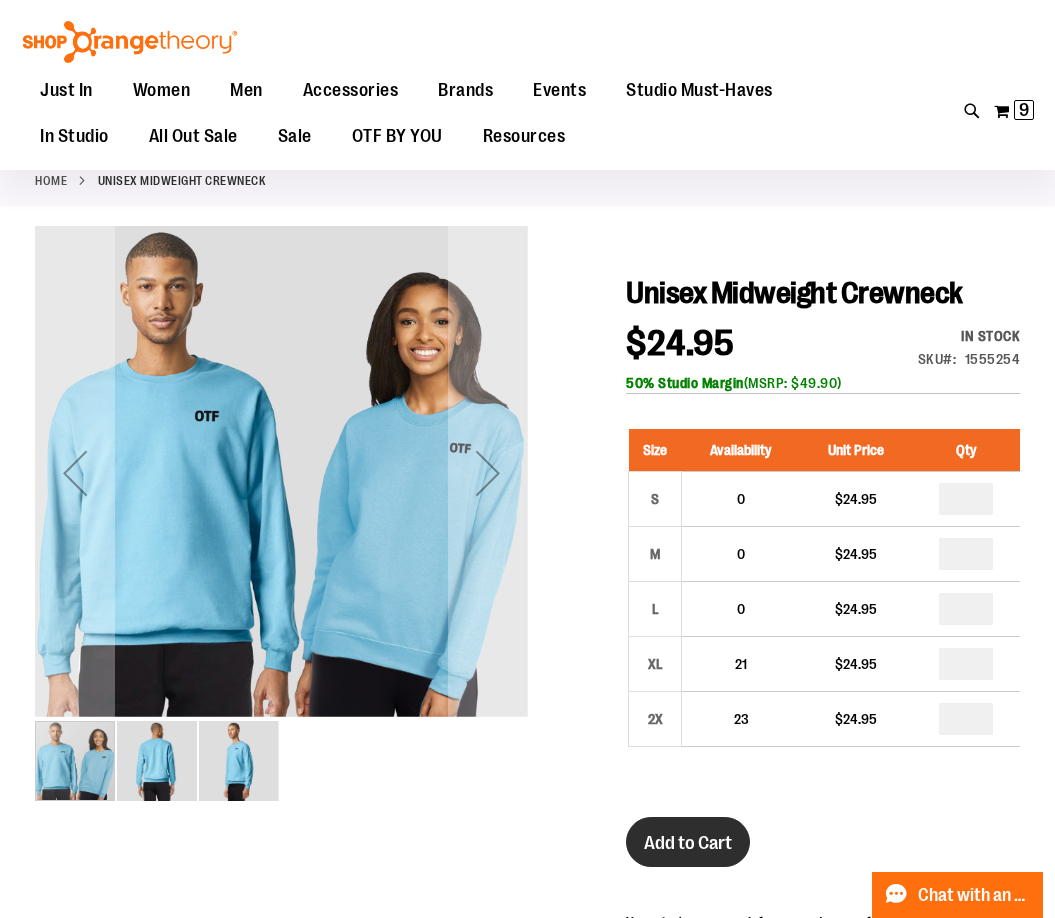 click on "Add to Cart" at bounding box center (688, 842) 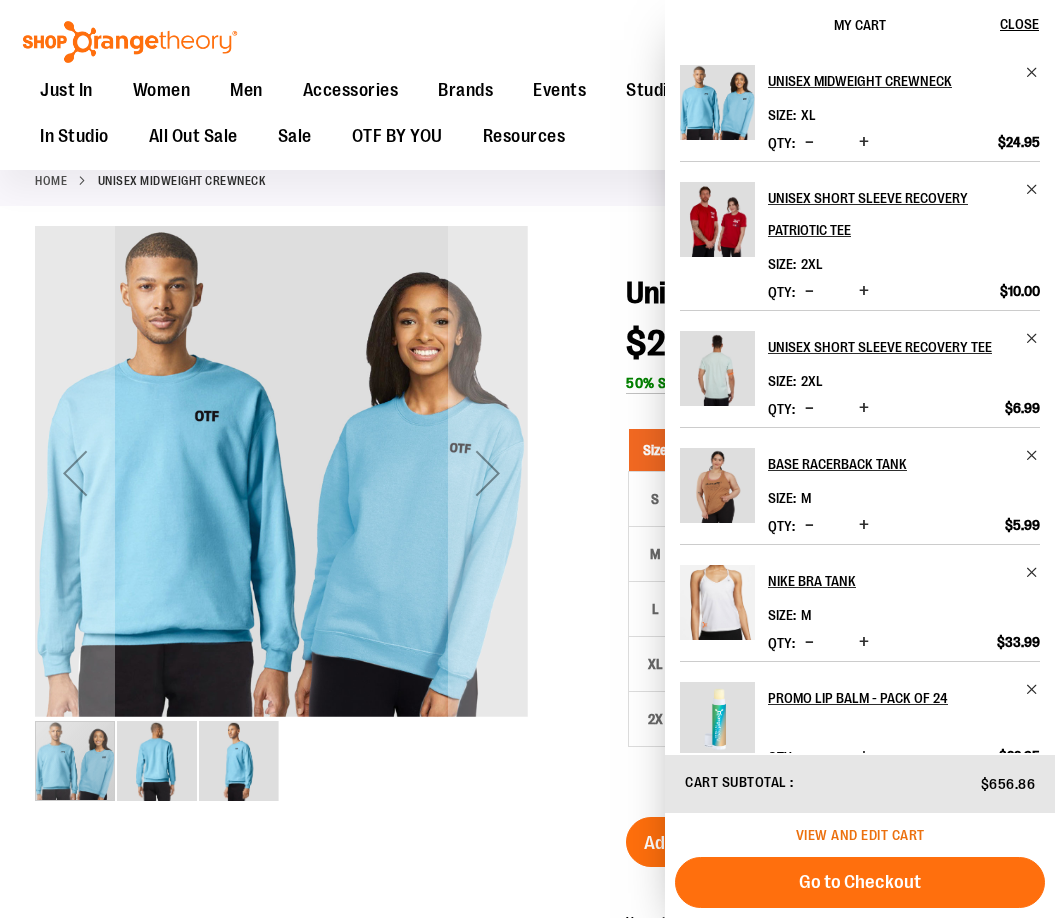 click on "View and edit cart" at bounding box center [860, 835] 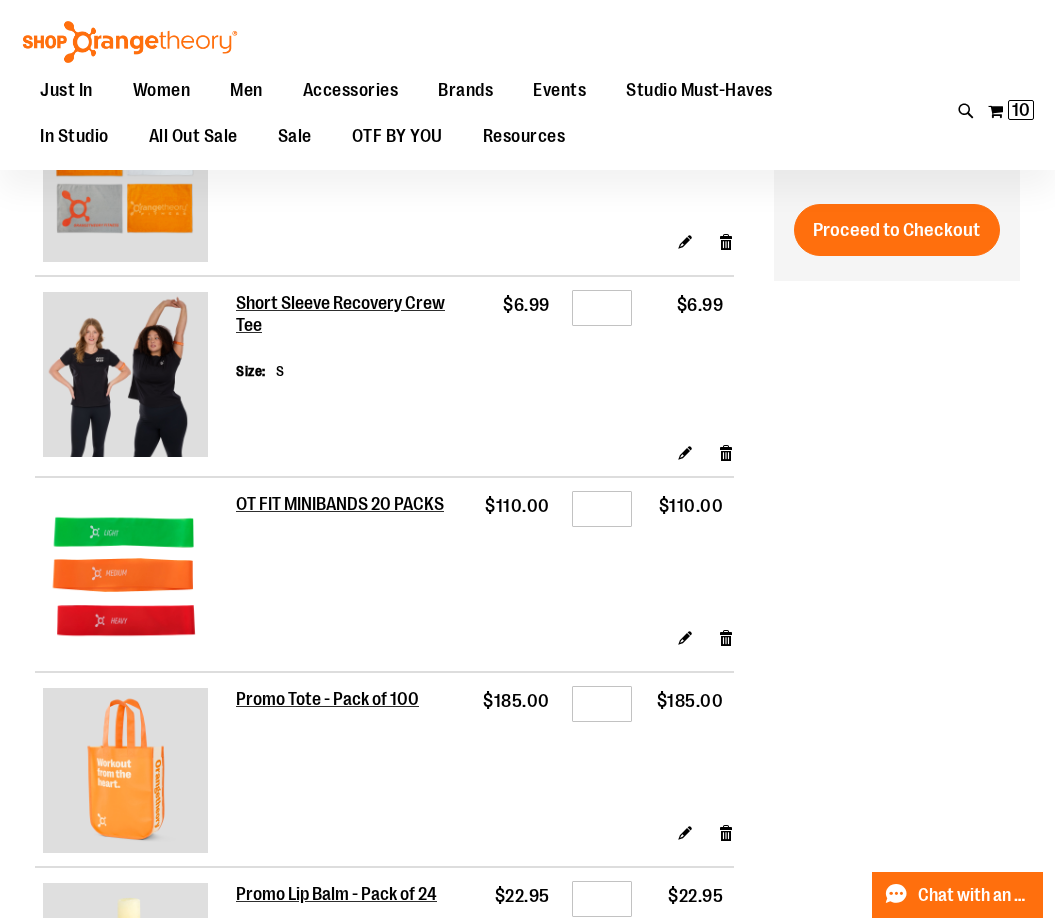 scroll, scrollTop: 99, scrollLeft: 0, axis: vertical 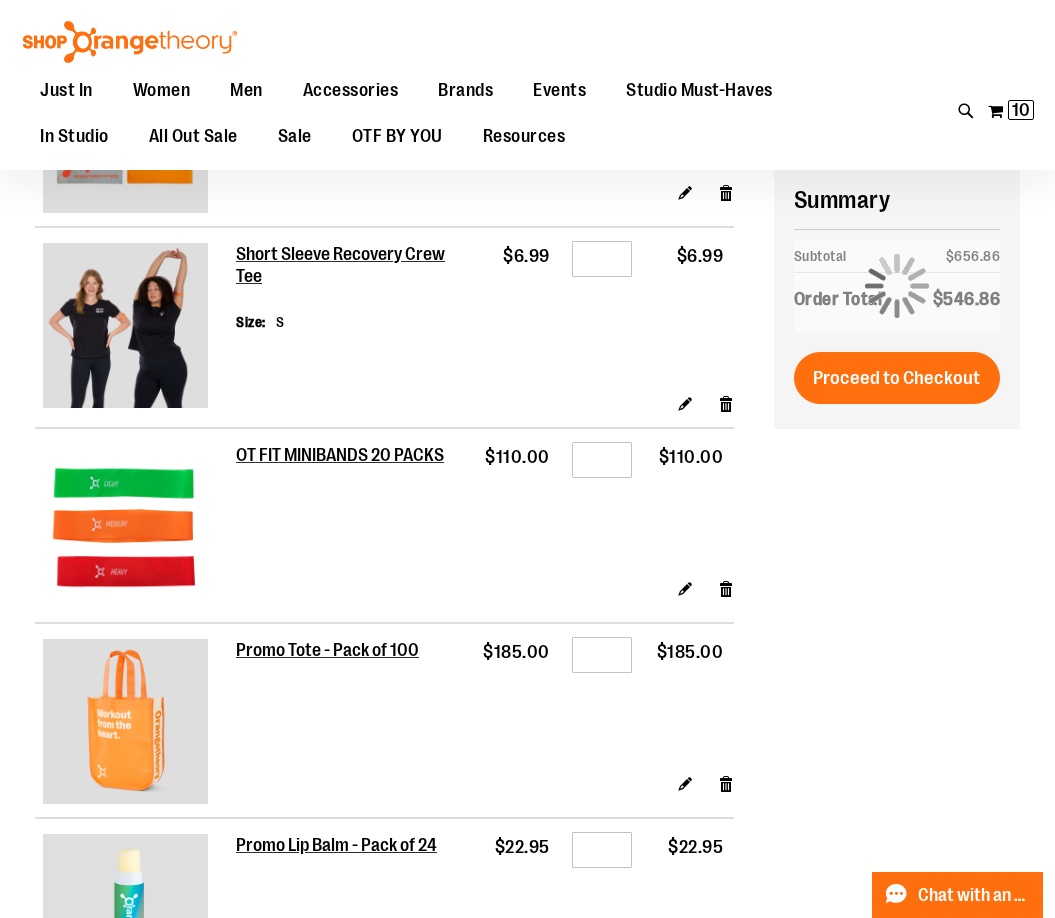 type on "**********" 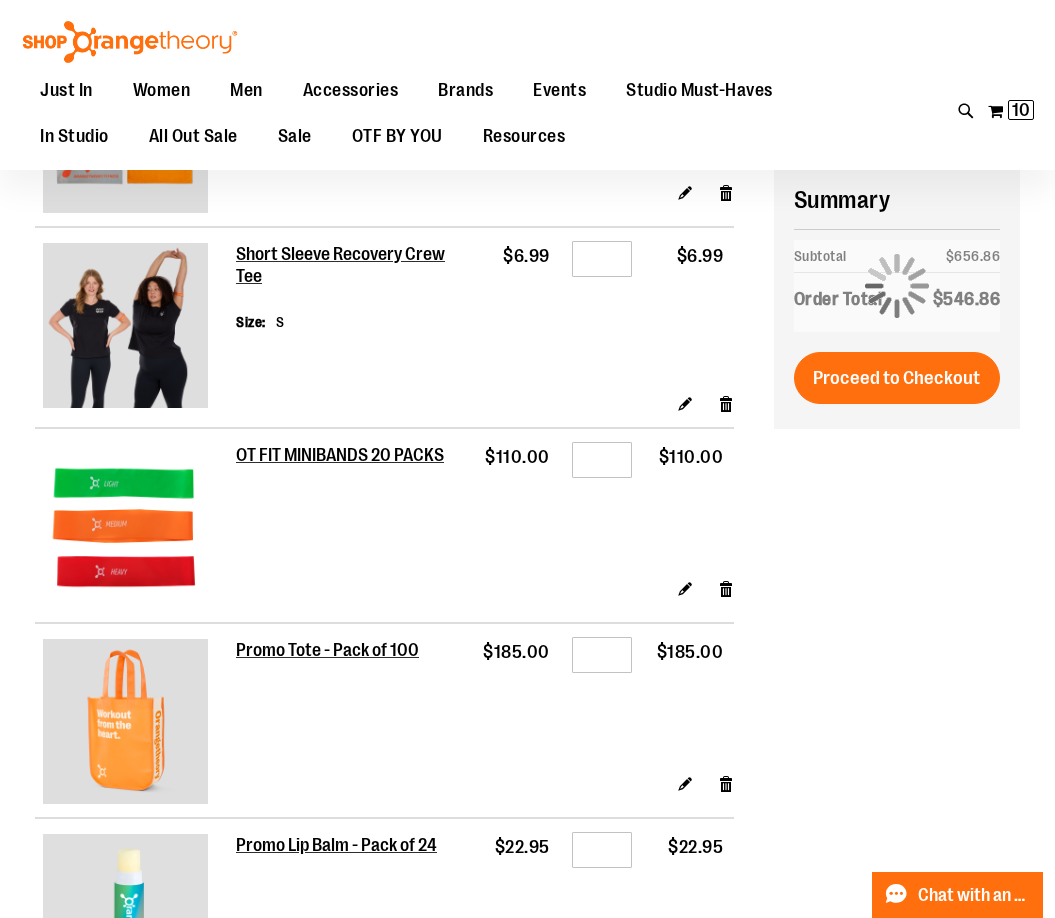 click on "**********" at bounding box center (527, 1044) 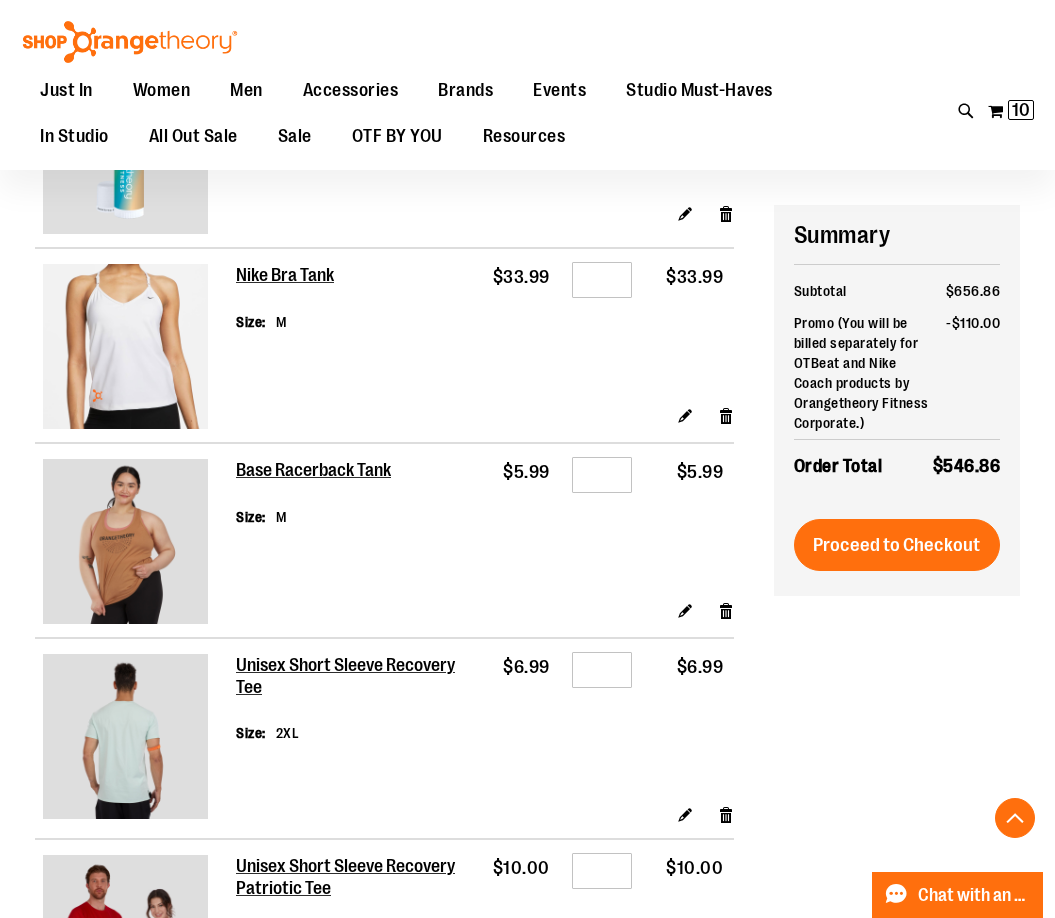 scroll, scrollTop: 899, scrollLeft: 0, axis: vertical 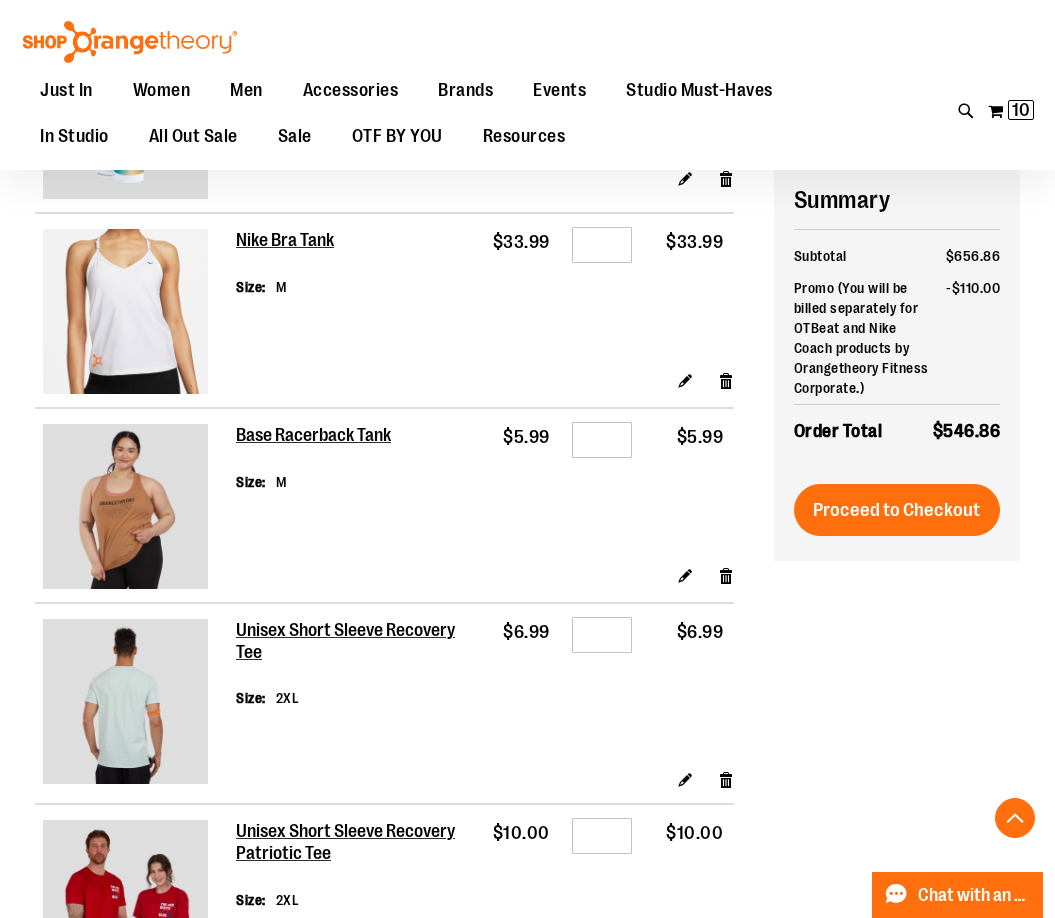 click on "**********" at bounding box center [527, 244] 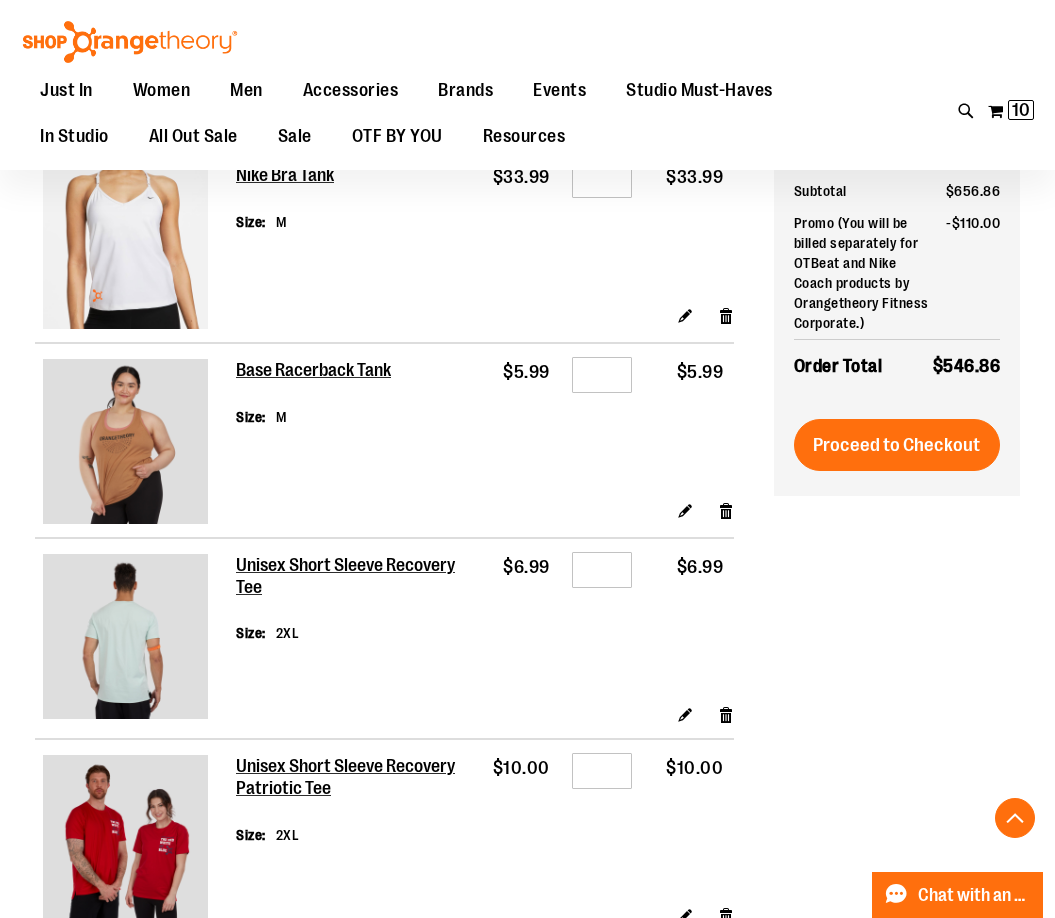scroll, scrollTop: 999, scrollLeft: 0, axis: vertical 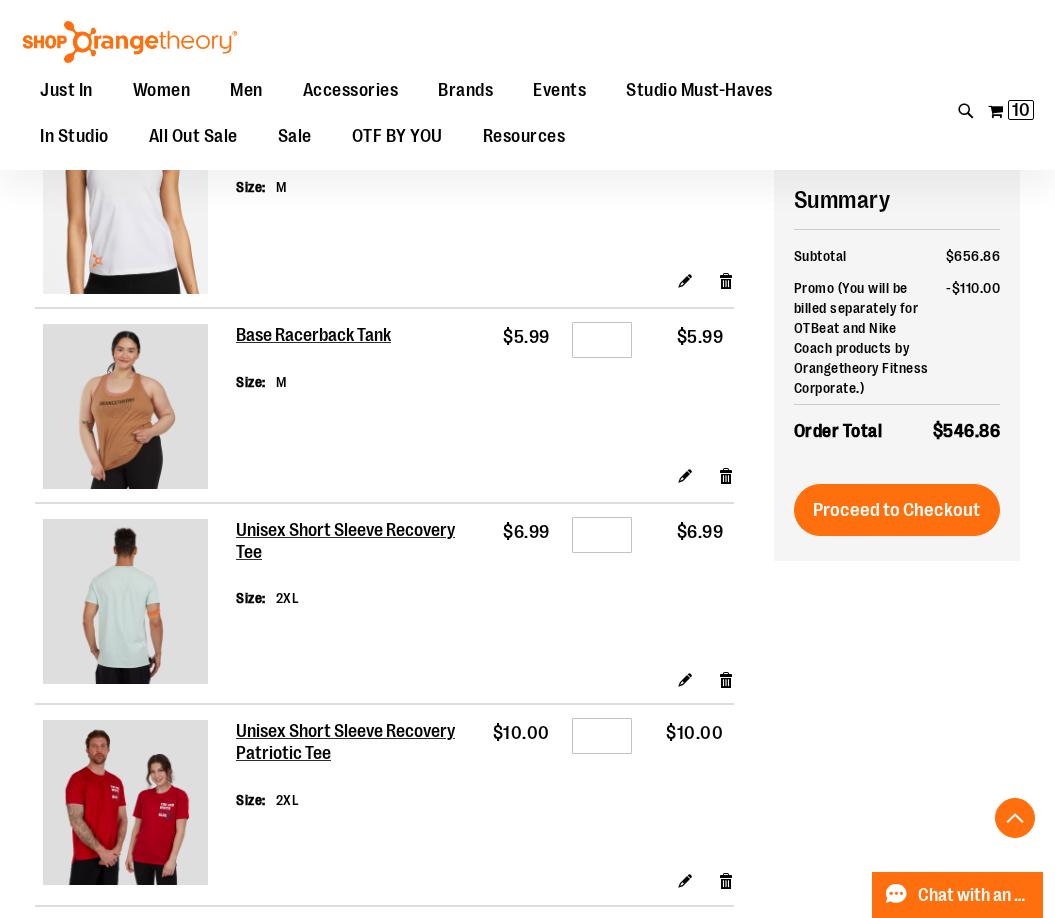 drag, startPoint x: 965, startPoint y: 597, endPoint x: 943, endPoint y: 598, distance: 22.022715 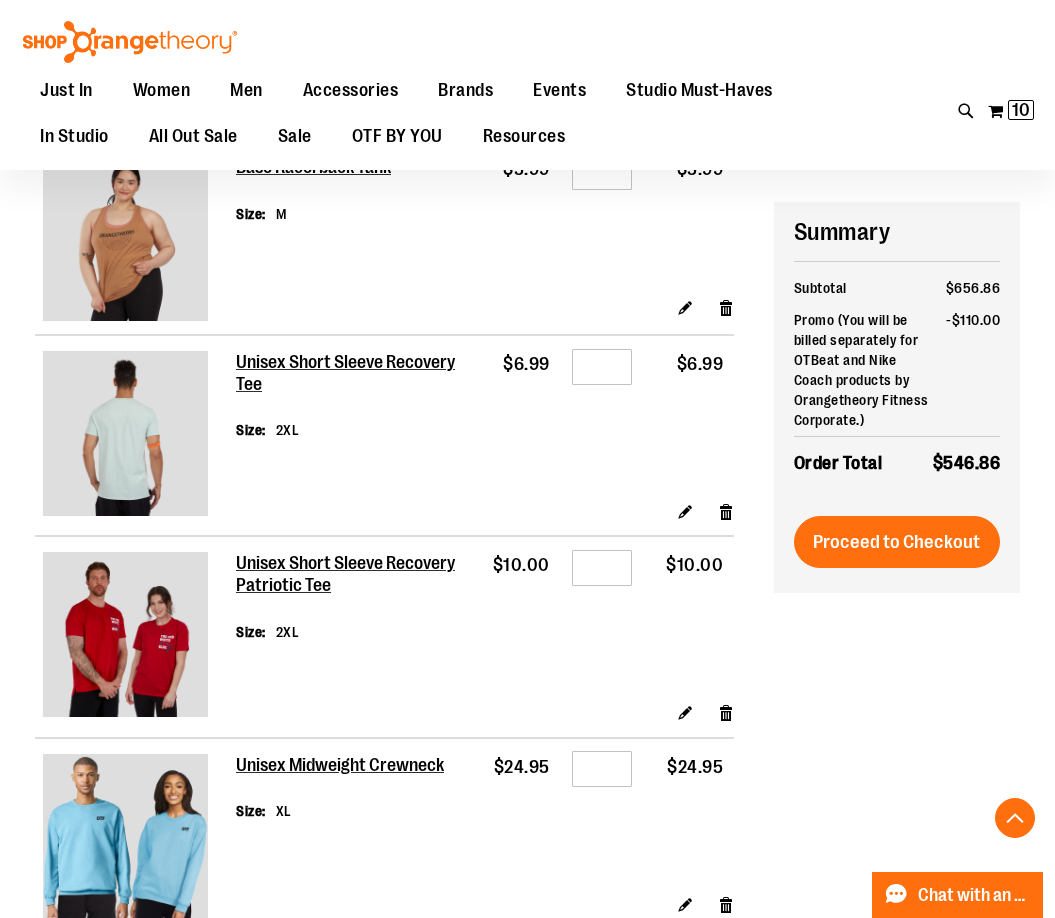 scroll, scrollTop: 1199, scrollLeft: 0, axis: vertical 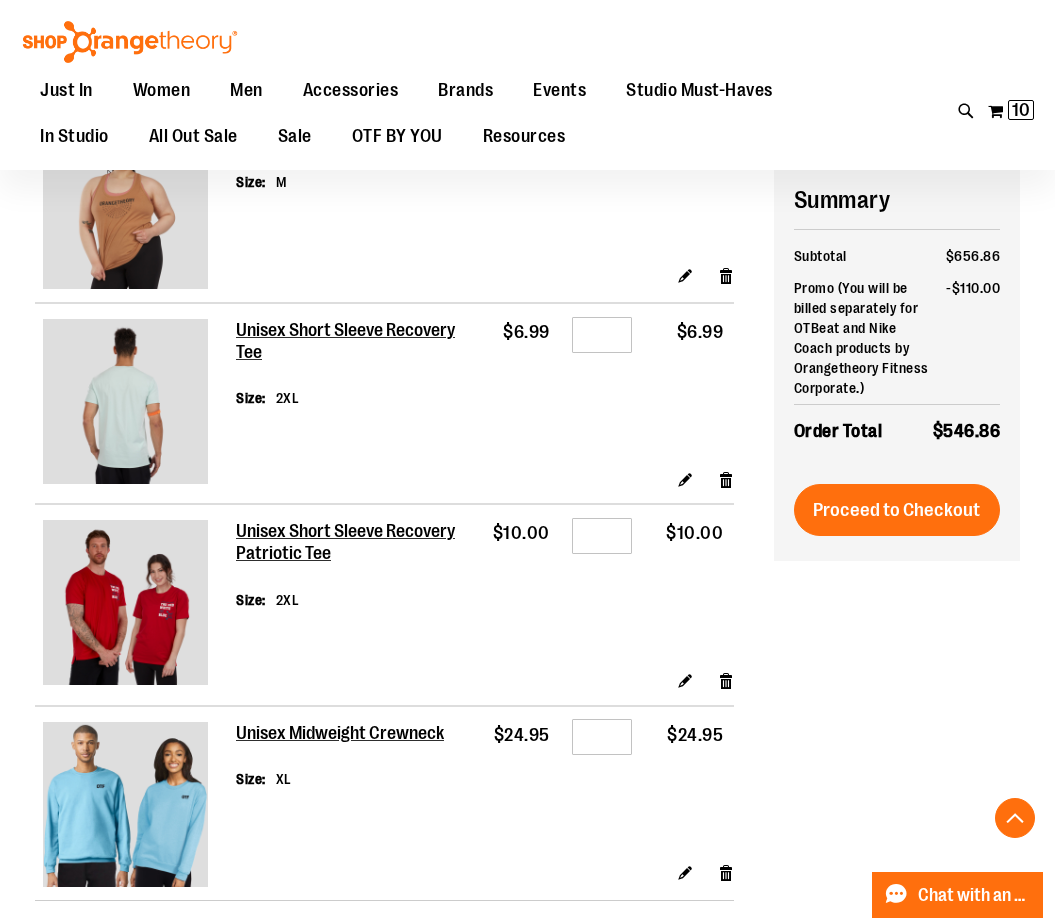 click on "**********" at bounding box center (527, -56) 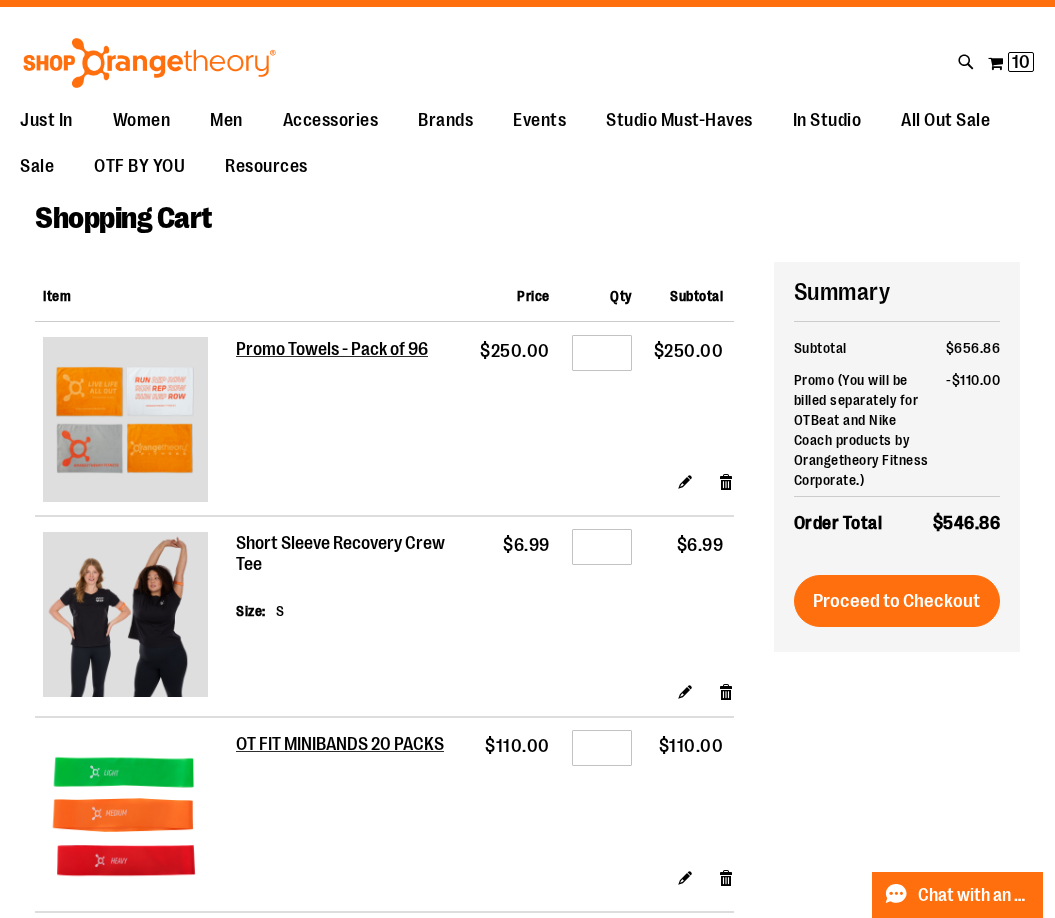 scroll, scrollTop: 0, scrollLeft: 0, axis: both 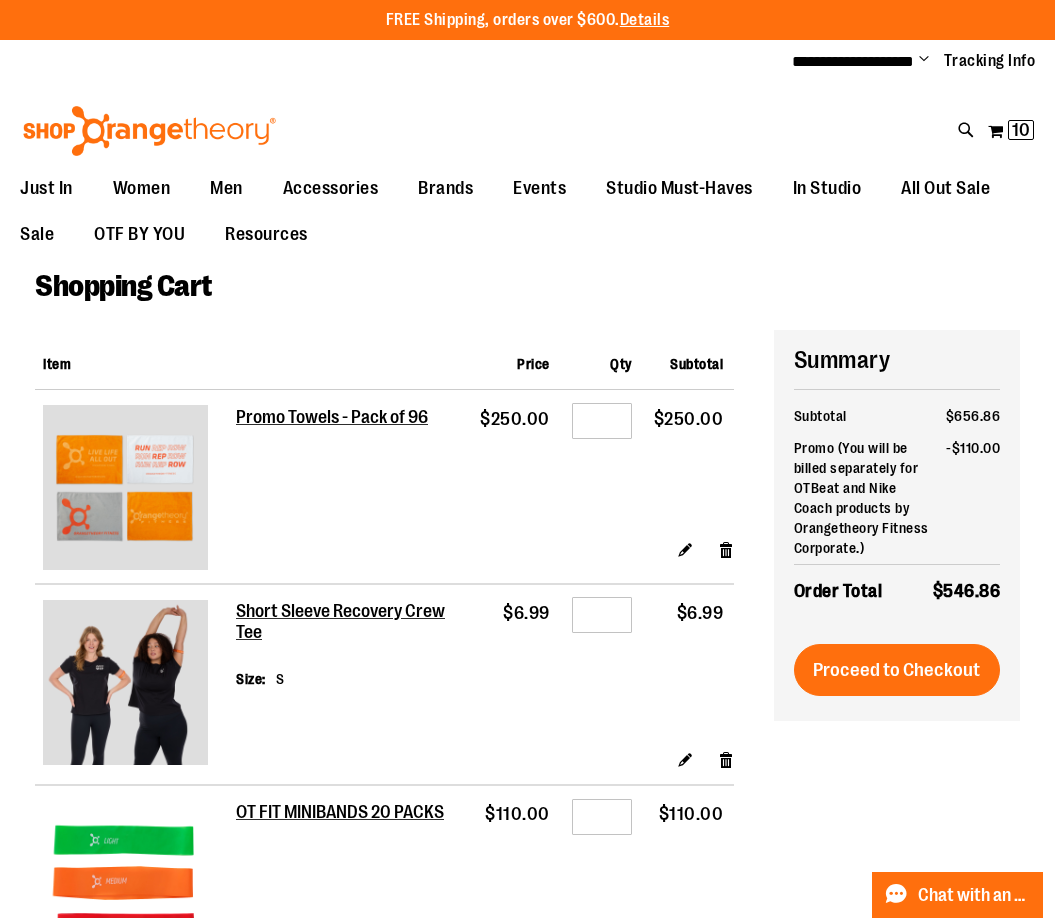click on "Shopping Cart" at bounding box center (527, 299) 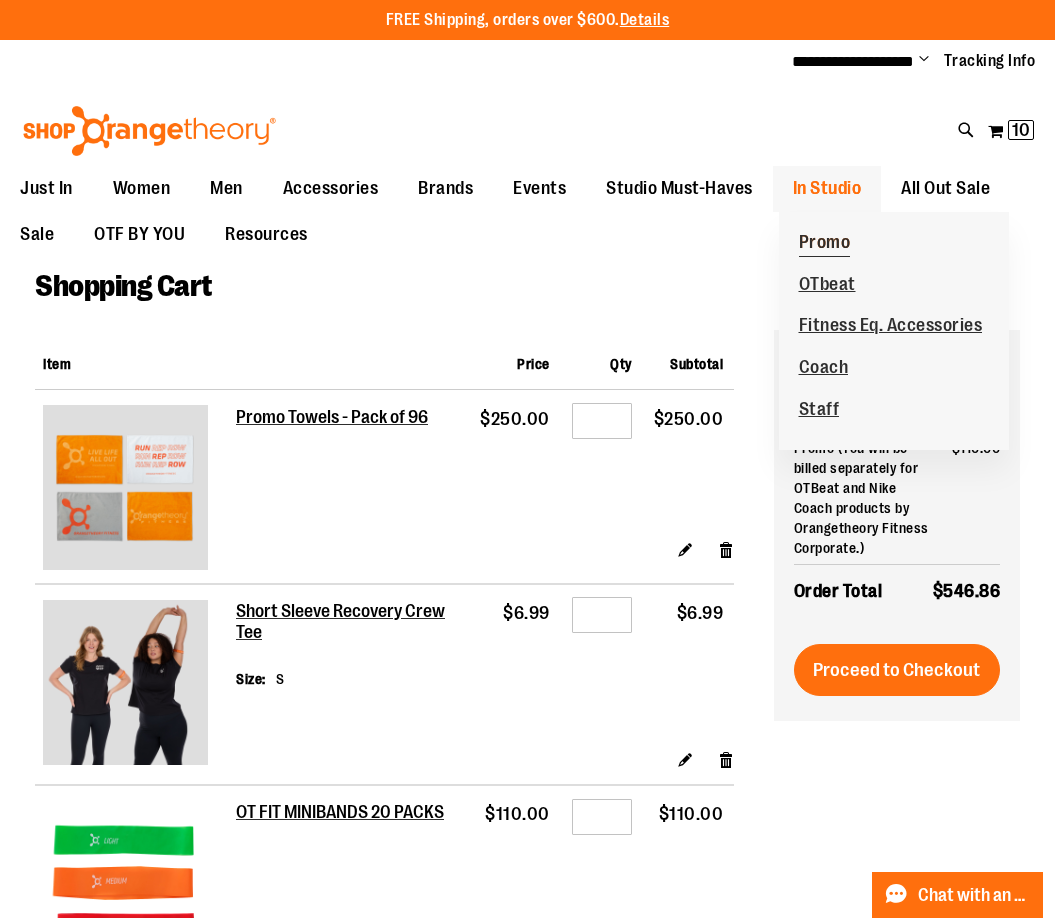 click on "Promo" at bounding box center (825, 244) 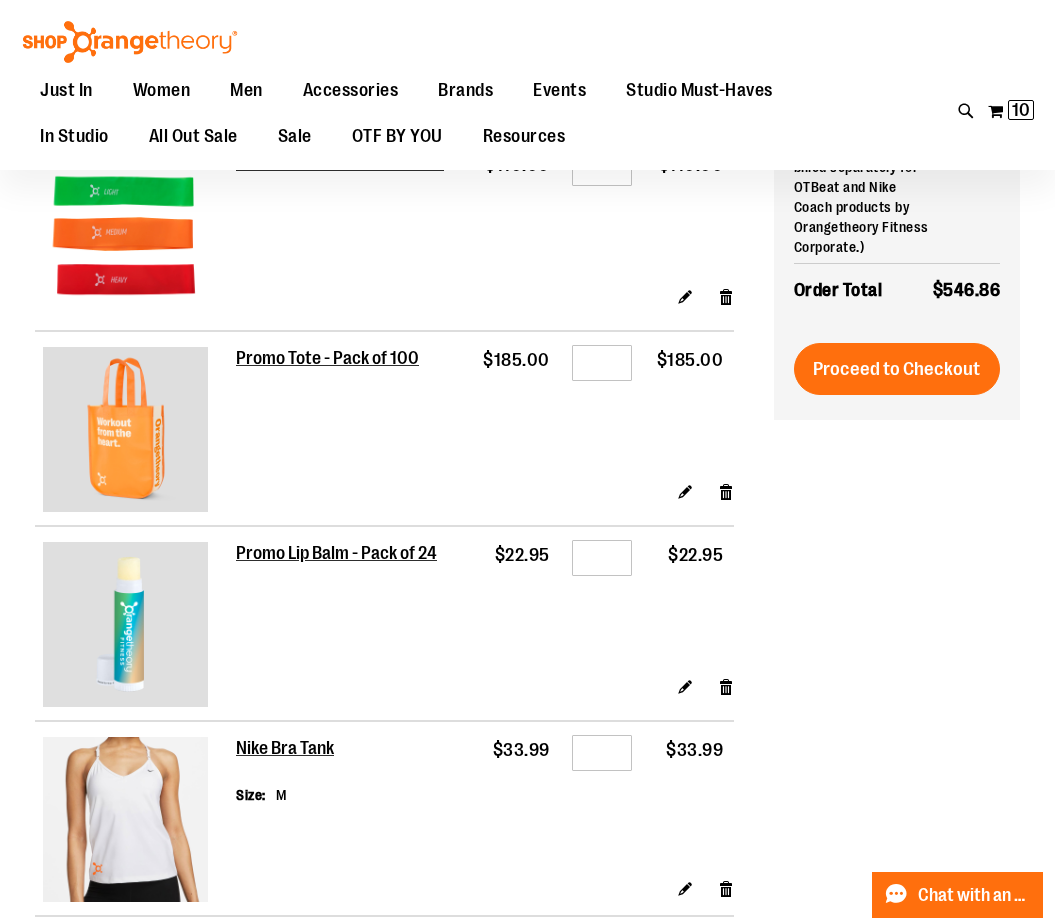 scroll, scrollTop: 399, scrollLeft: 0, axis: vertical 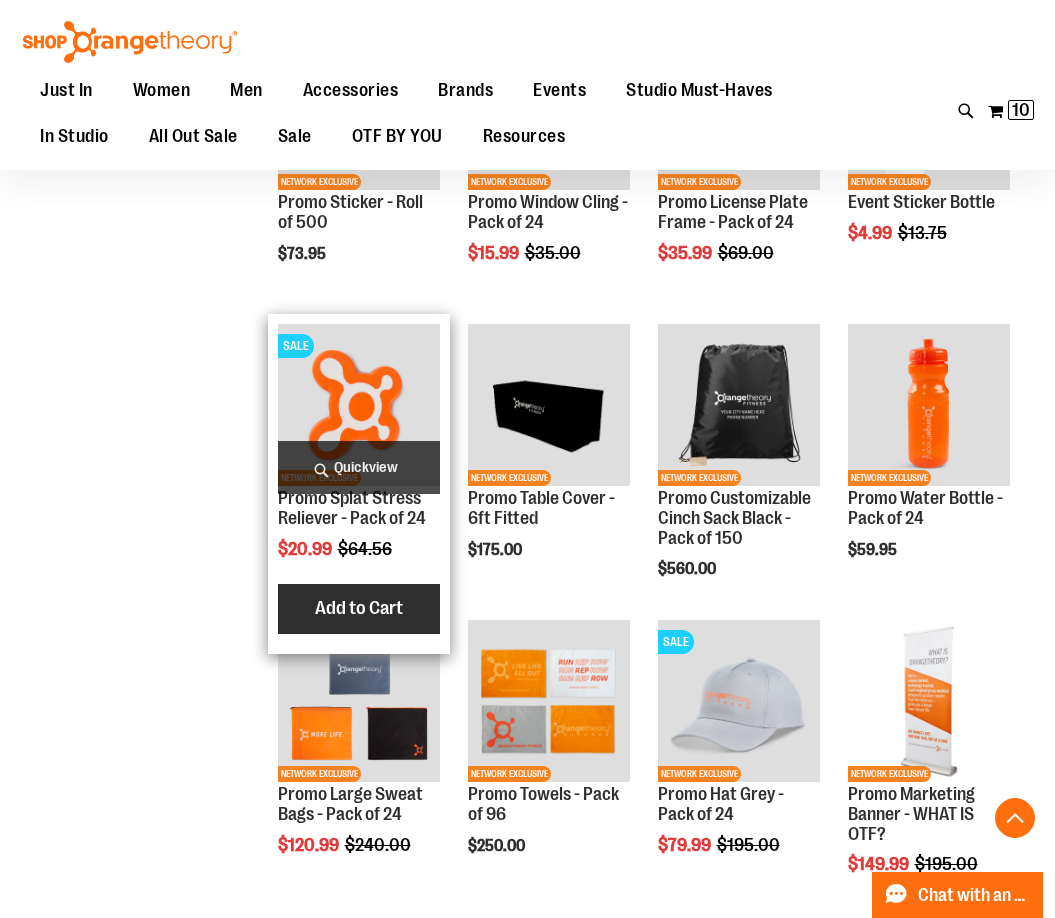 type on "**********" 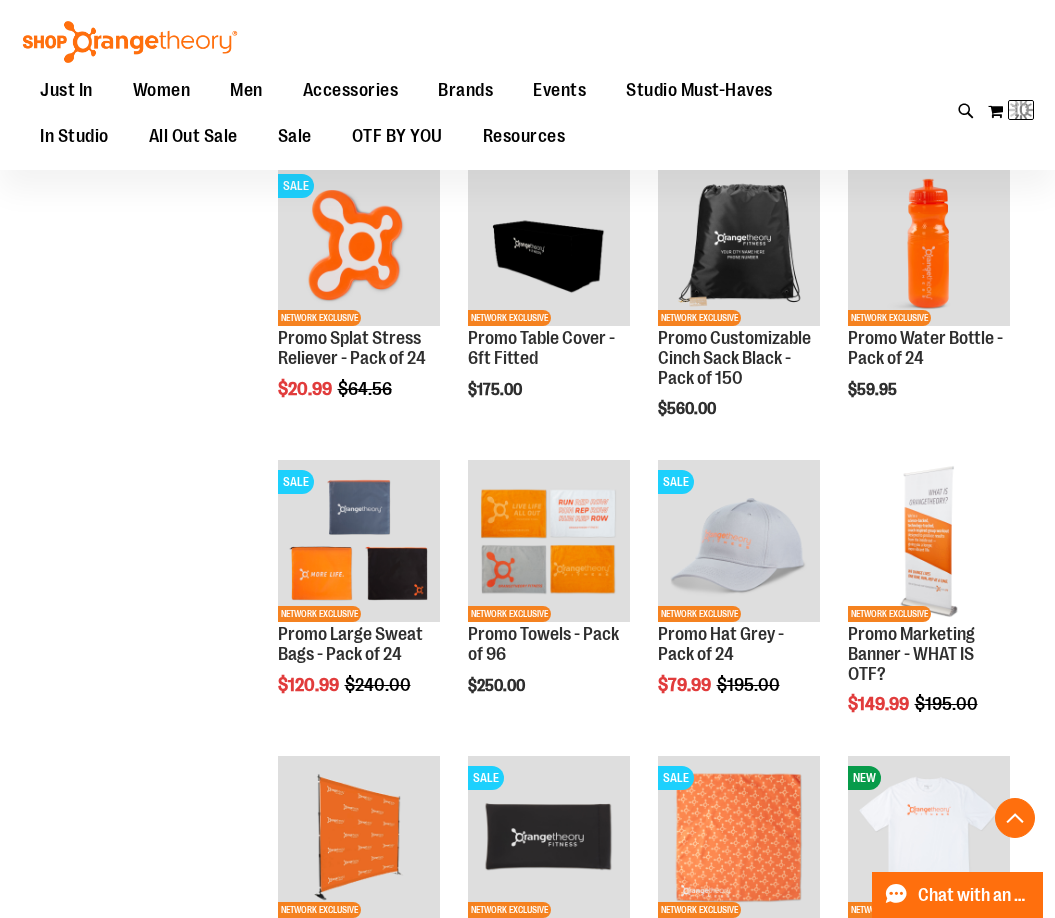 scroll, scrollTop: 1799, scrollLeft: 0, axis: vertical 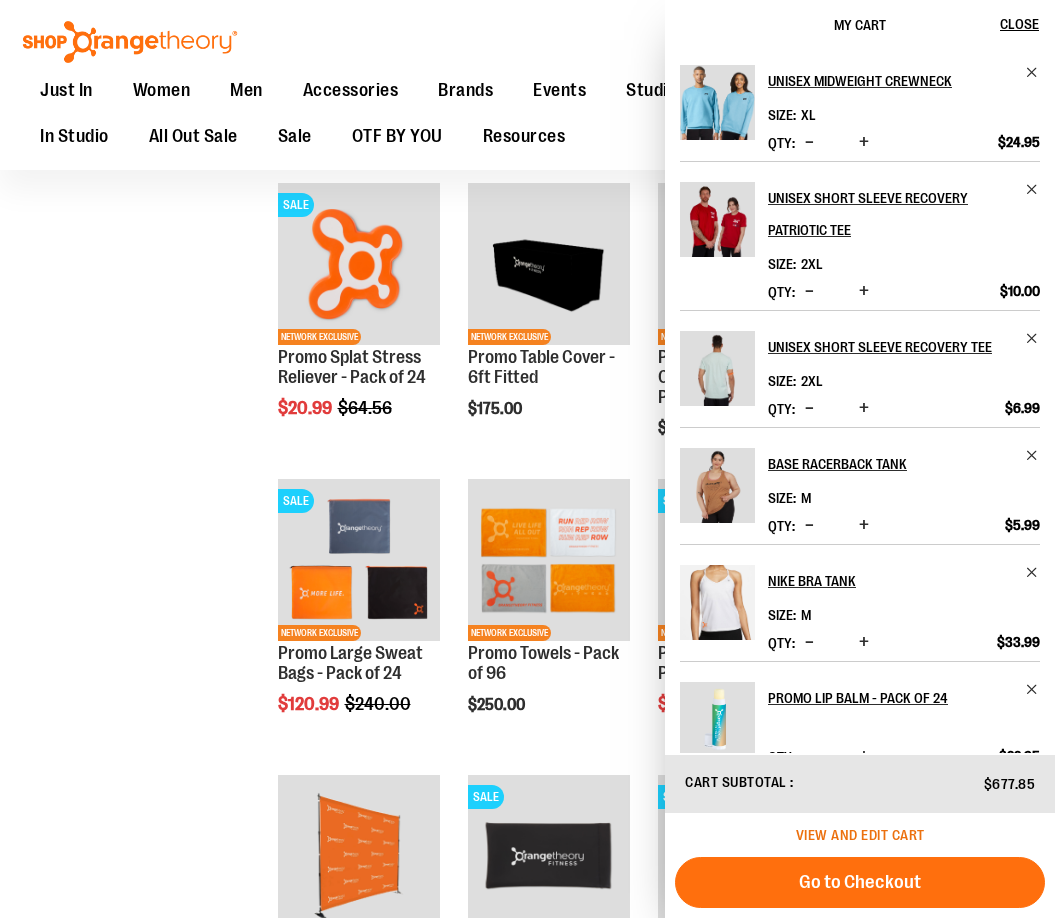 click on "View and edit cart" at bounding box center (860, 835) 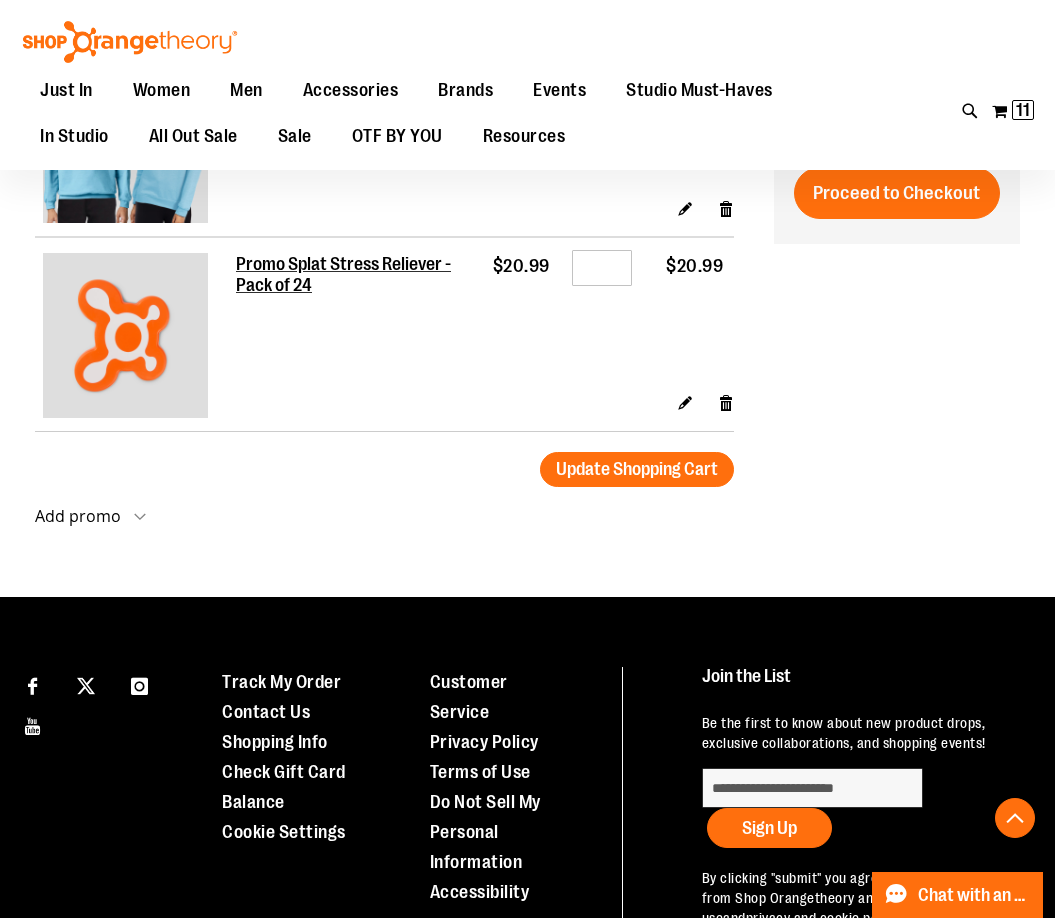 scroll, scrollTop: 1745, scrollLeft: 0, axis: vertical 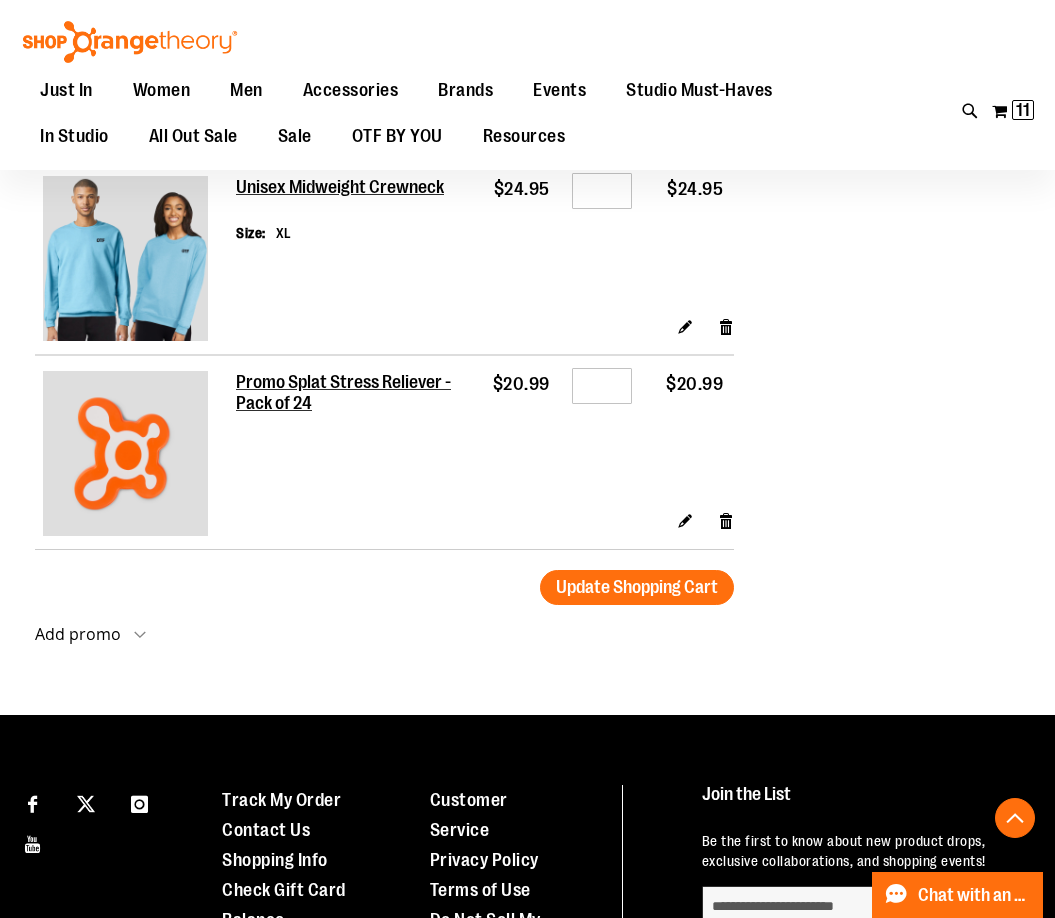 type on "**********" 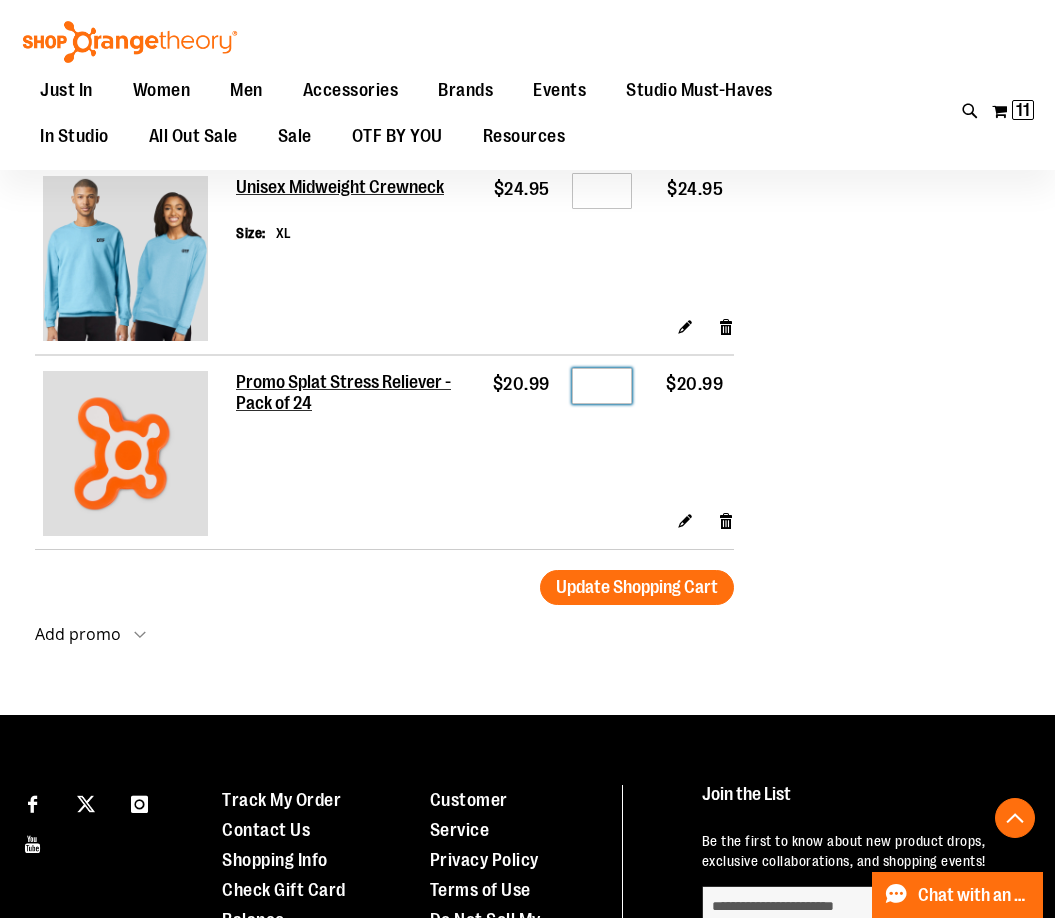 drag, startPoint x: 613, startPoint y: 373, endPoint x: 581, endPoint y: 379, distance: 32.55764 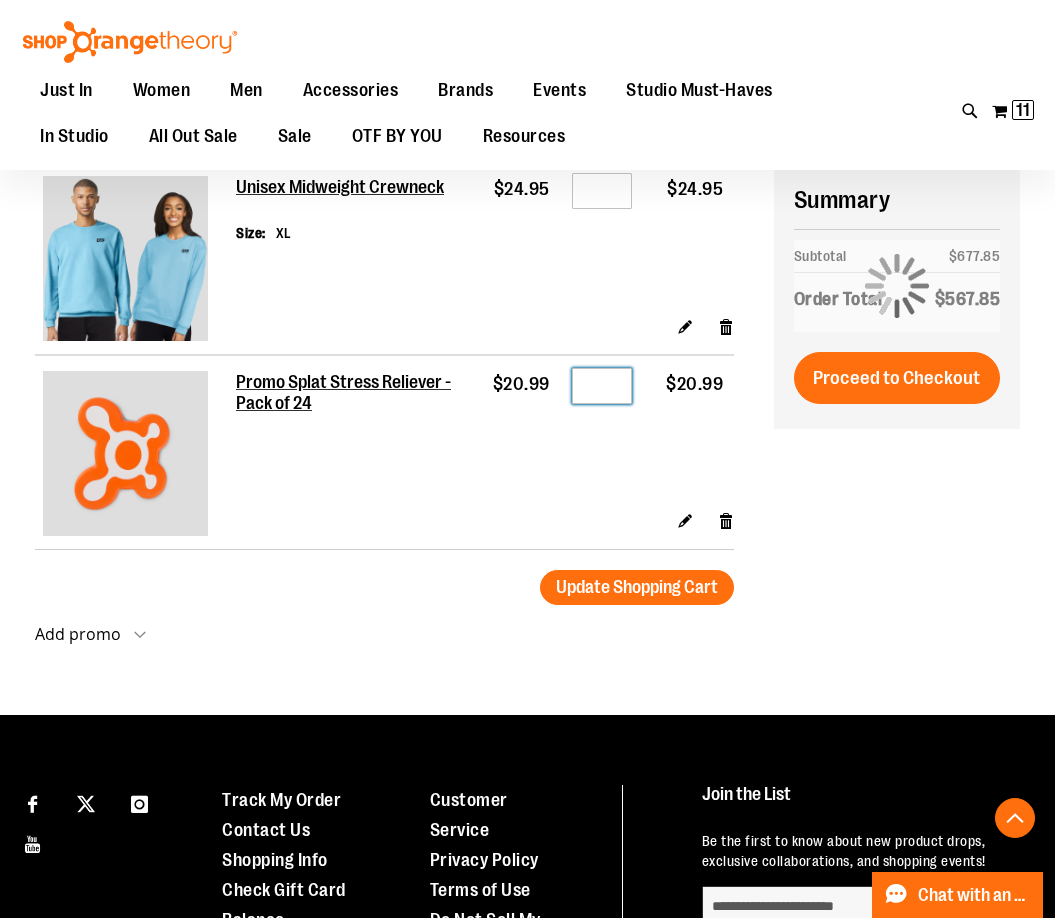 type on "*" 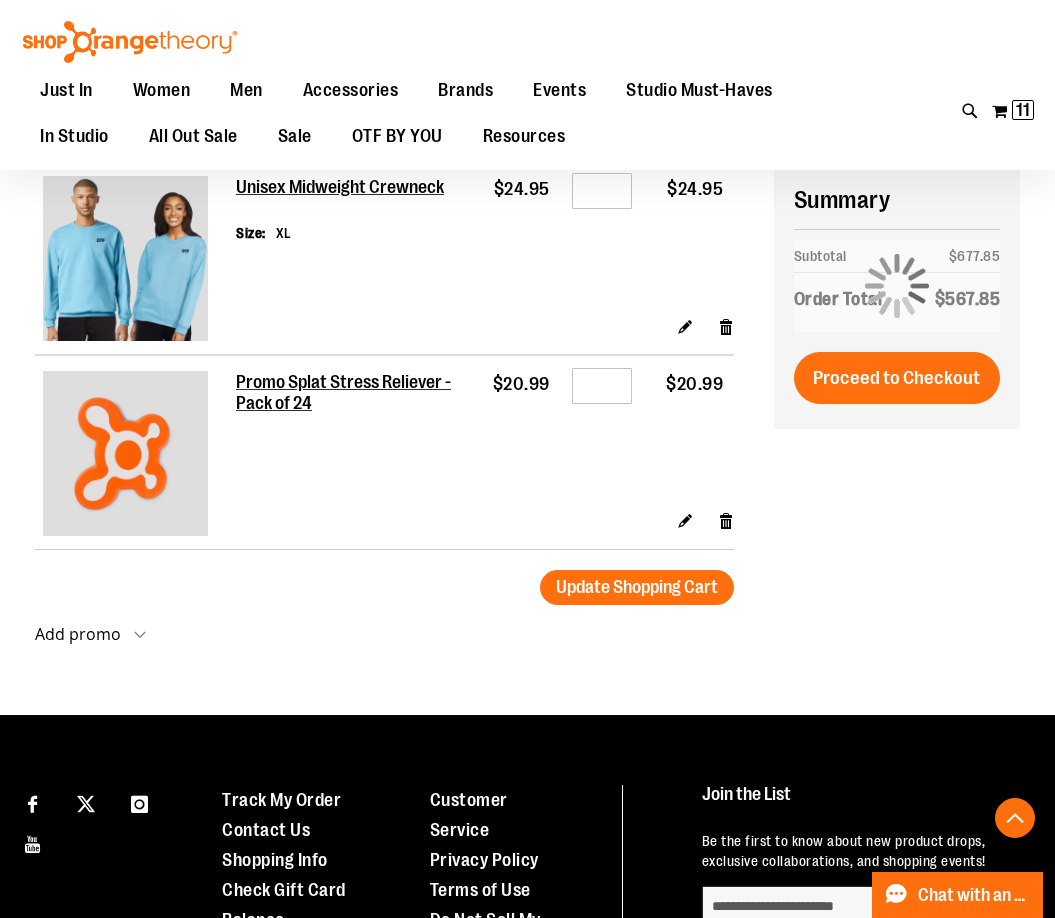 click on "$20.99" at bounding box center [689, 432] 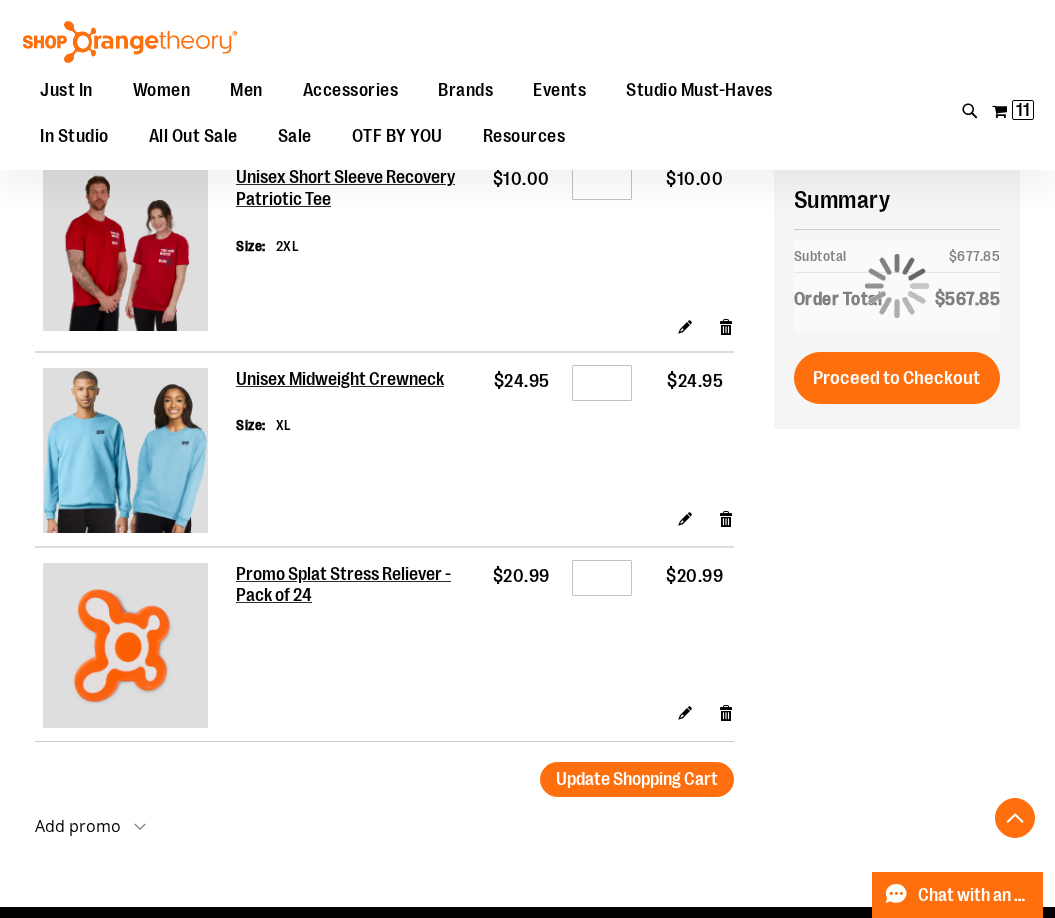 scroll, scrollTop: 1545, scrollLeft: 0, axis: vertical 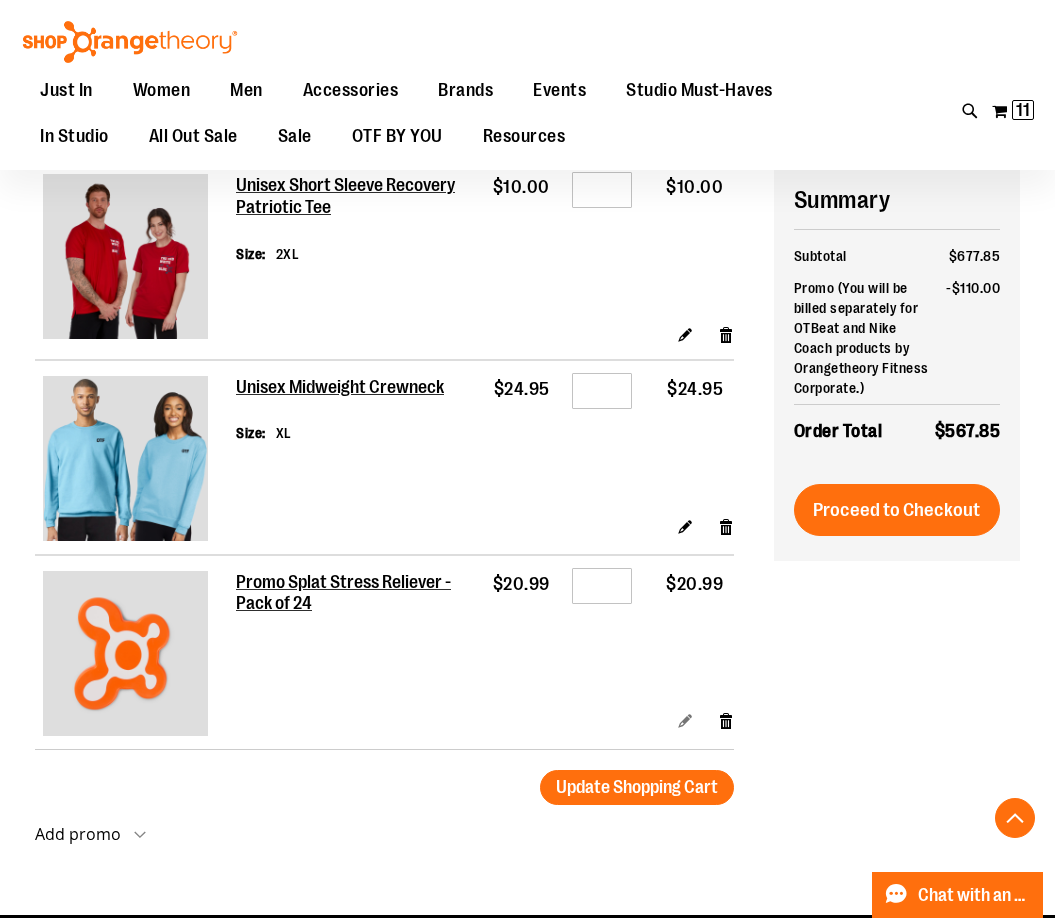 drag, startPoint x: 676, startPoint y: 736, endPoint x: 691, endPoint y: 721, distance: 21.213203 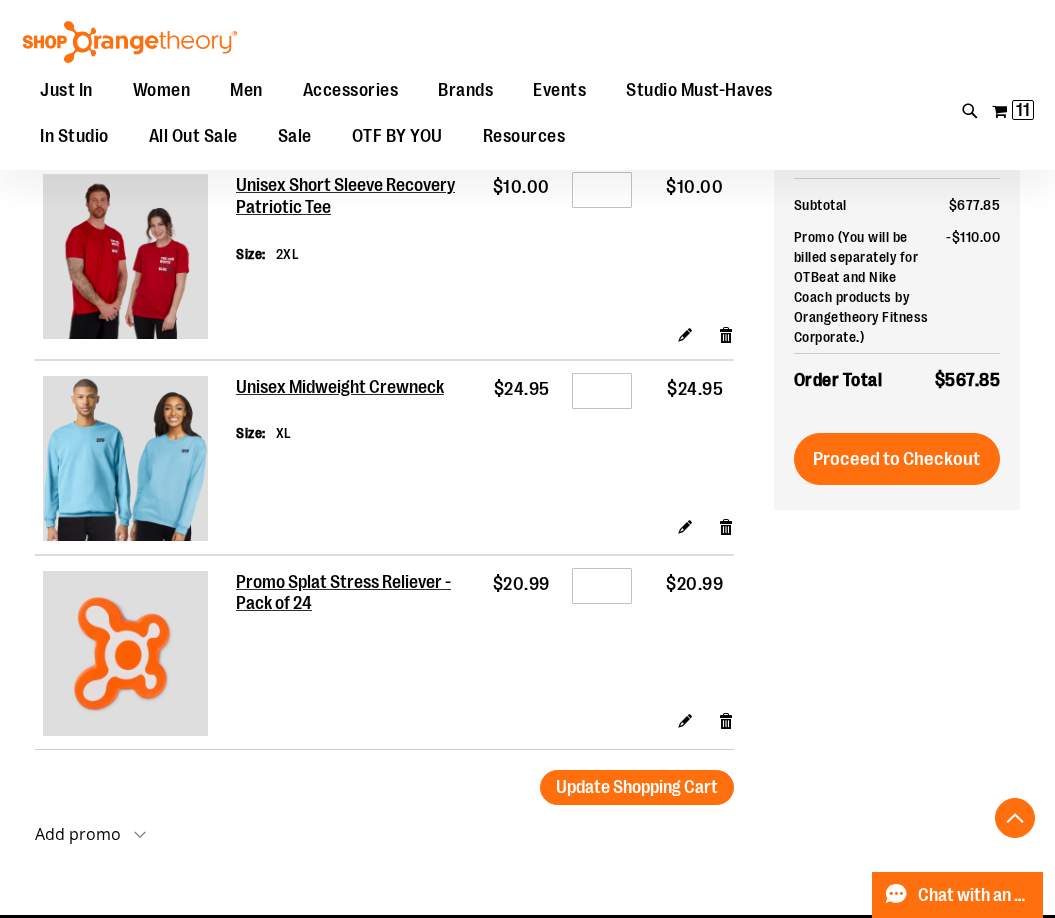 scroll, scrollTop: 1445, scrollLeft: 0, axis: vertical 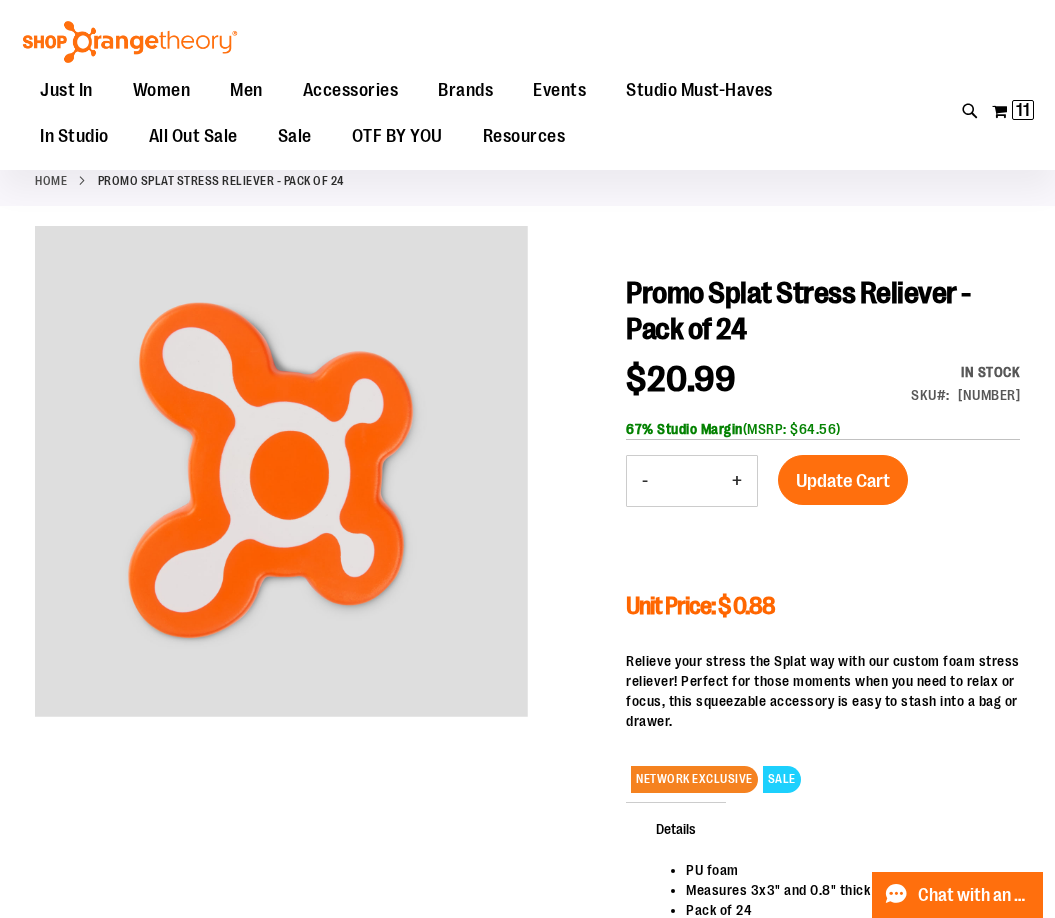 type on "**********" 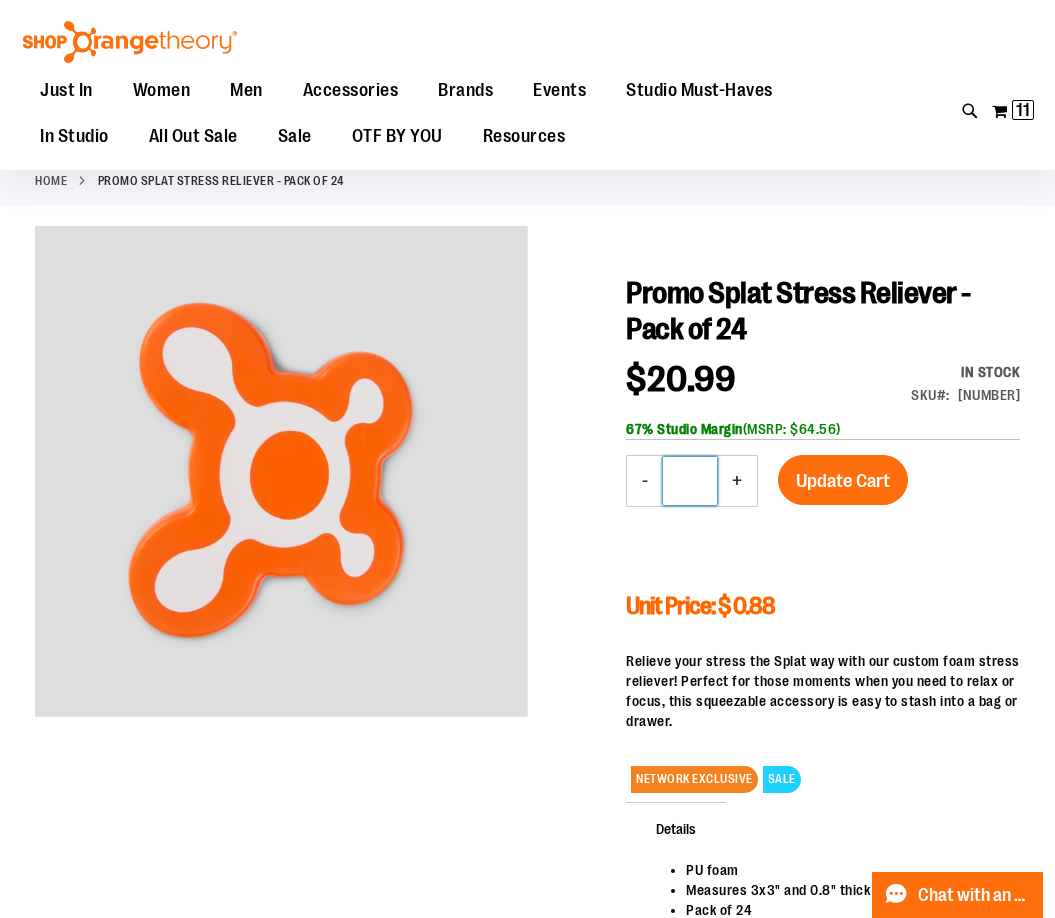 drag, startPoint x: 699, startPoint y: 483, endPoint x: 652, endPoint y: 475, distance: 47.67599 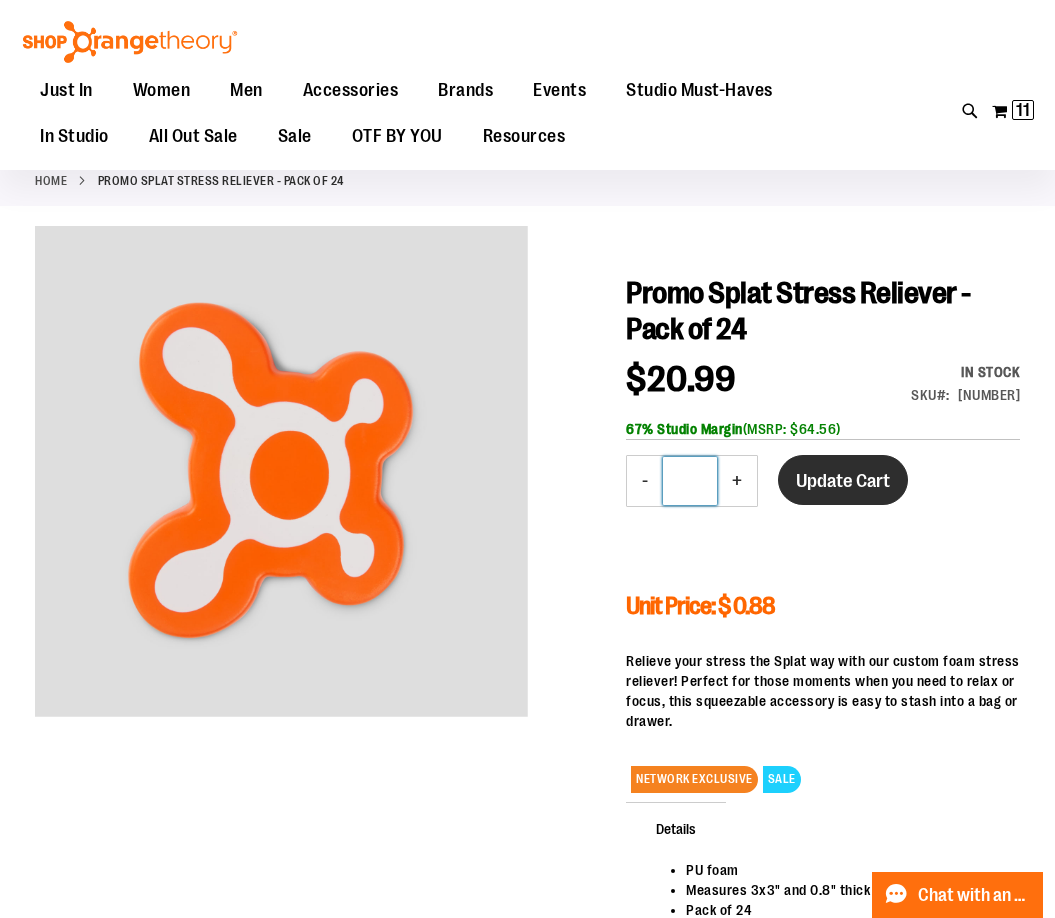 type on "*" 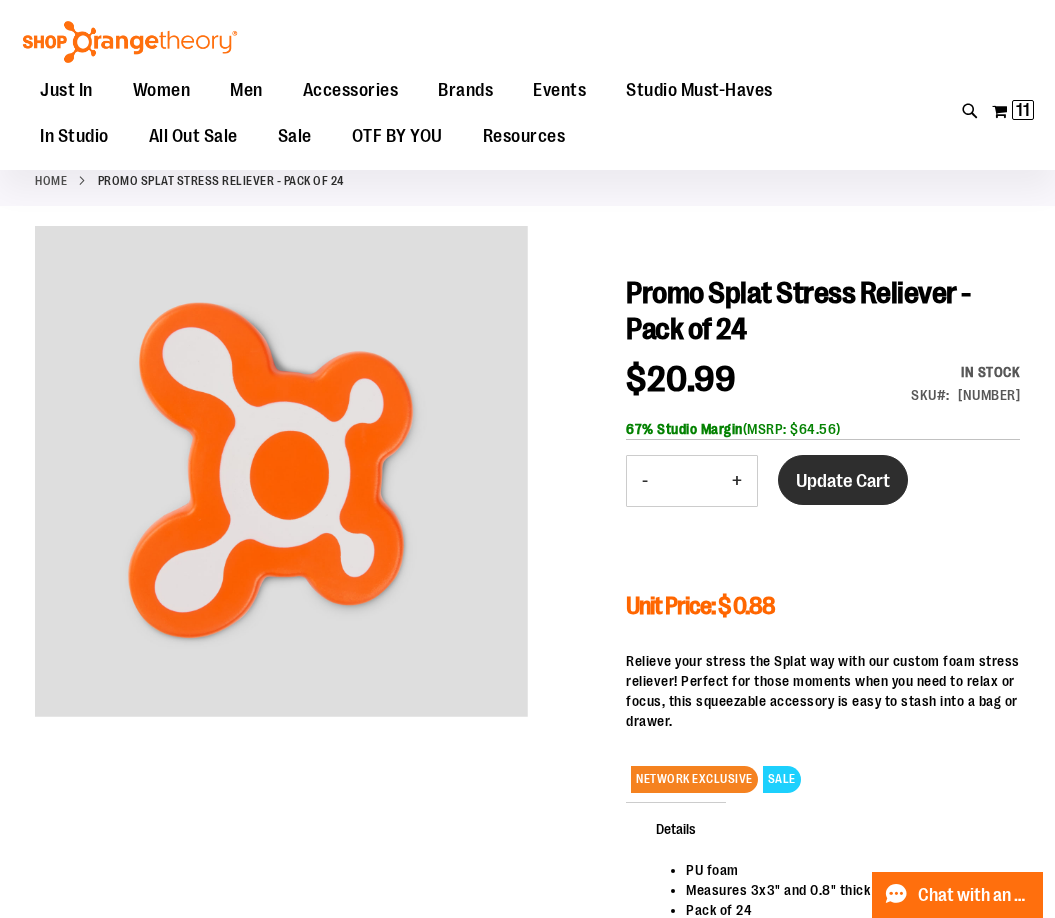 click on "Update Cart" at bounding box center (843, 481) 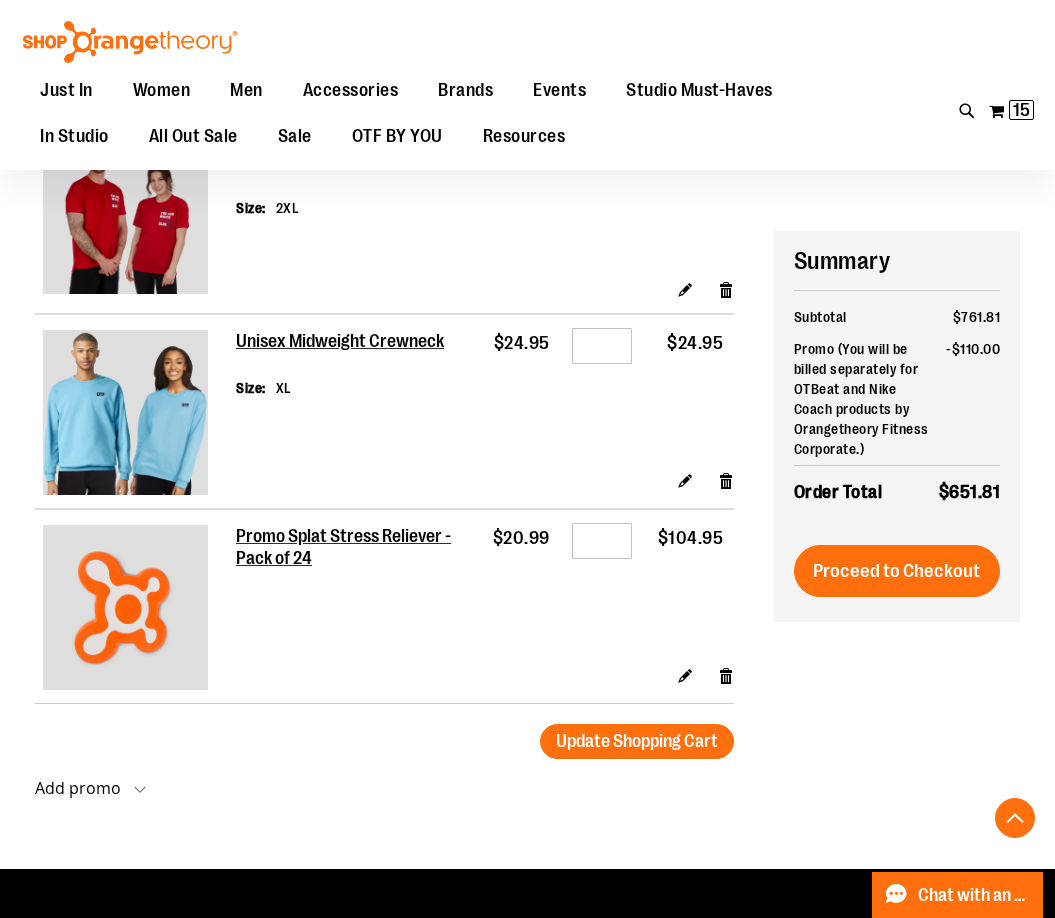 scroll, scrollTop: 2099, scrollLeft: 0, axis: vertical 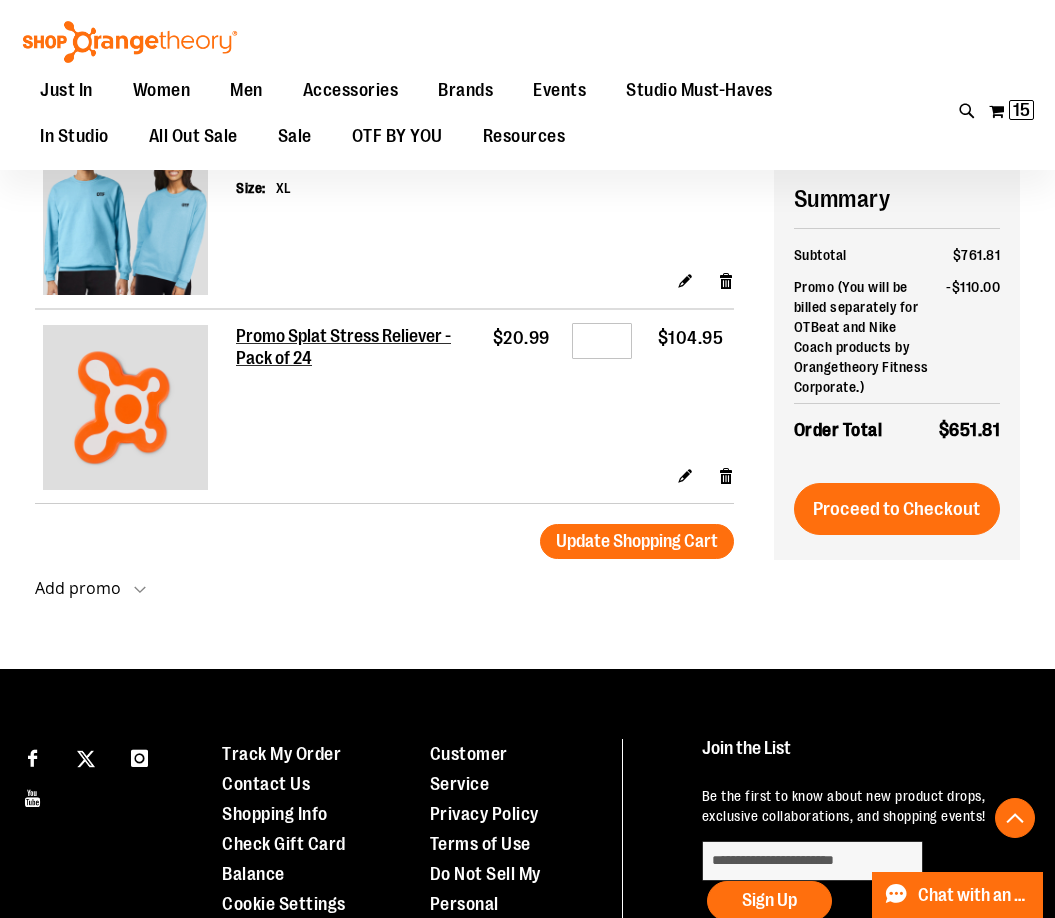 type on "**********" 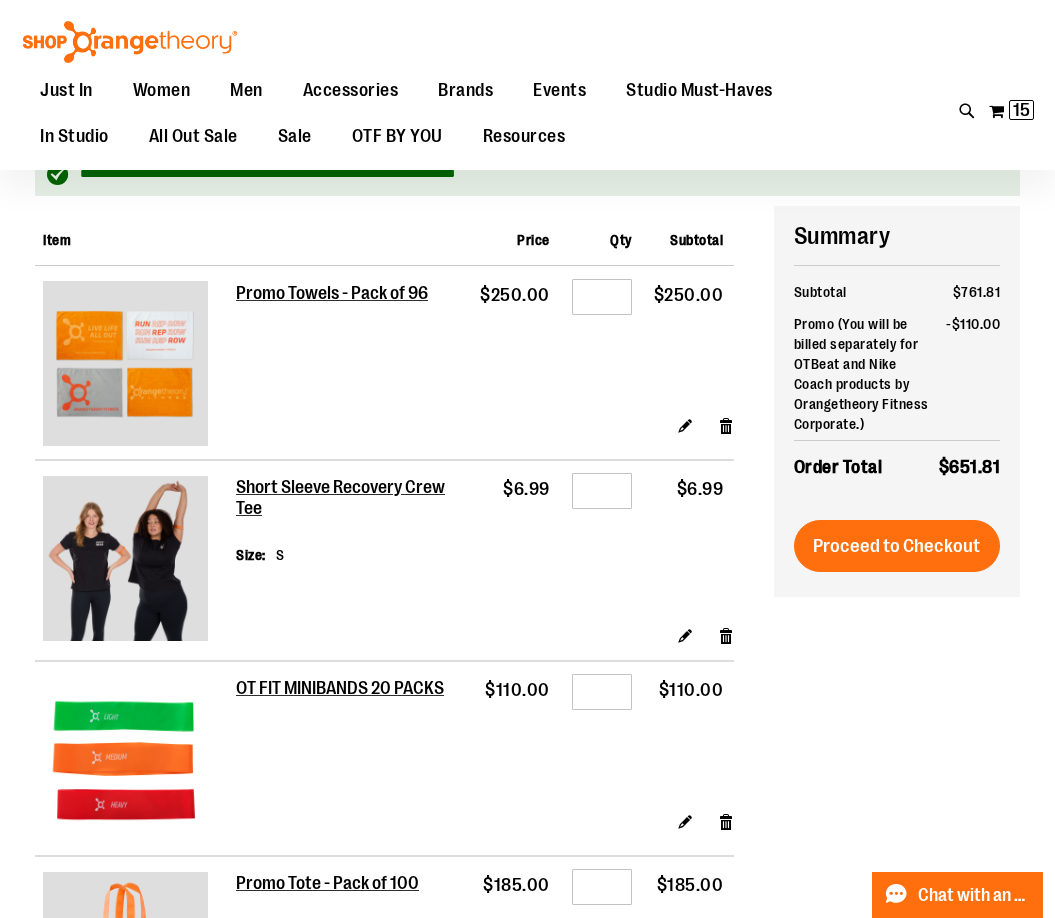 scroll, scrollTop: 99, scrollLeft: 0, axis: vertical 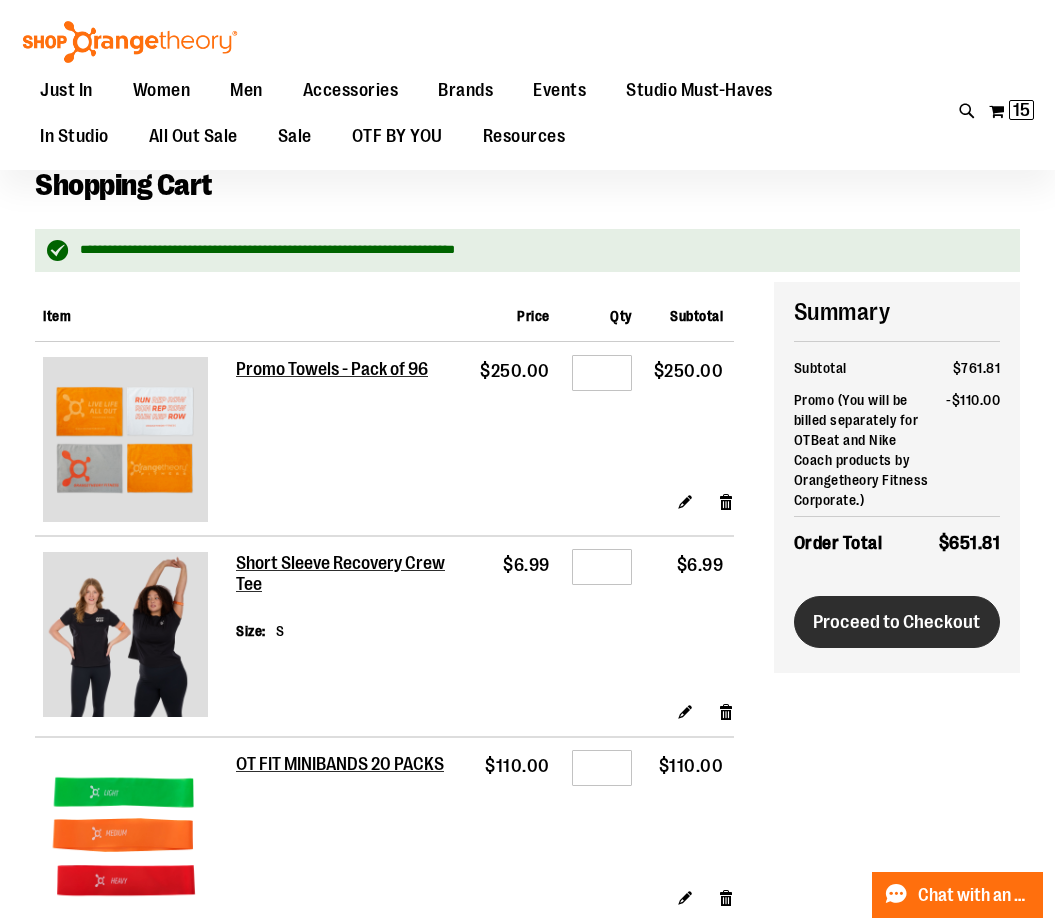 click on "Proceed to Checkout" at bounding box center (896, 622) 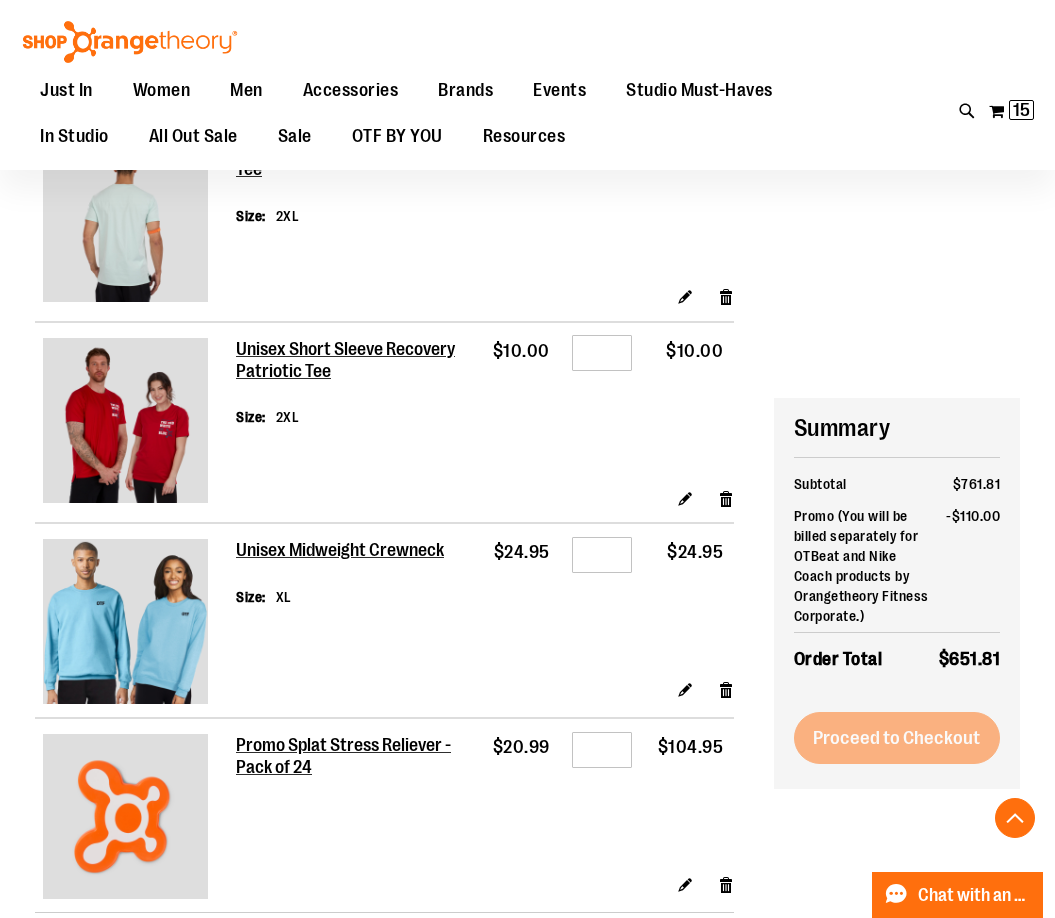 scroll, scrollTop: 2099, scrollLeft: 0, axis: vertical 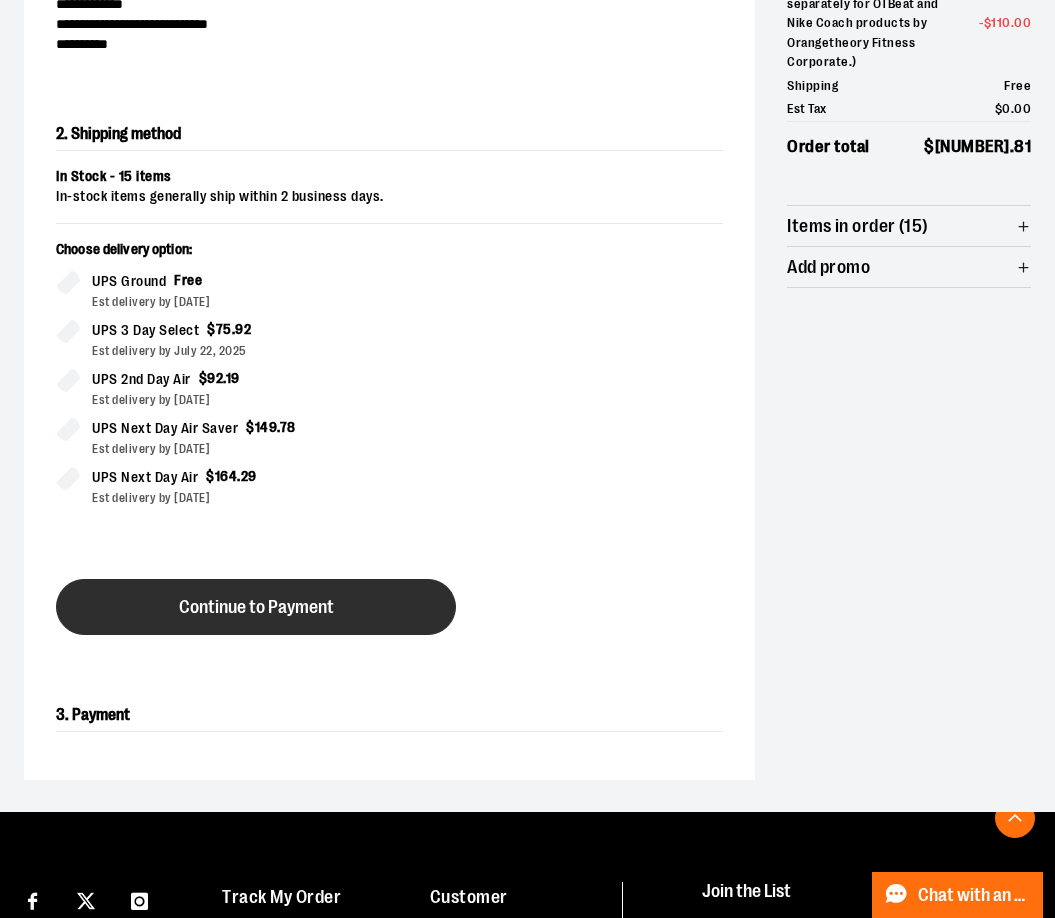click on "Continue to Payment" at bounding box center [256, 607] 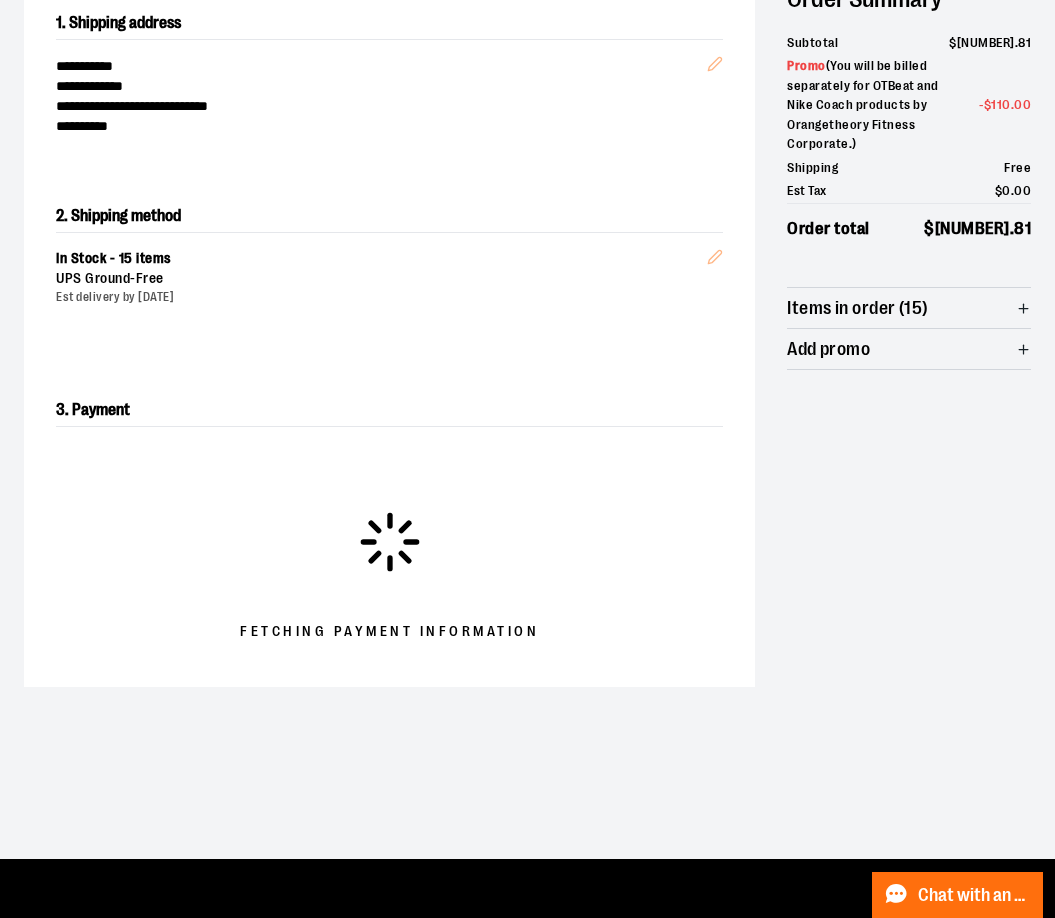 scroll, scrollTop: 300, scrollLeft: 0, axis: vertical 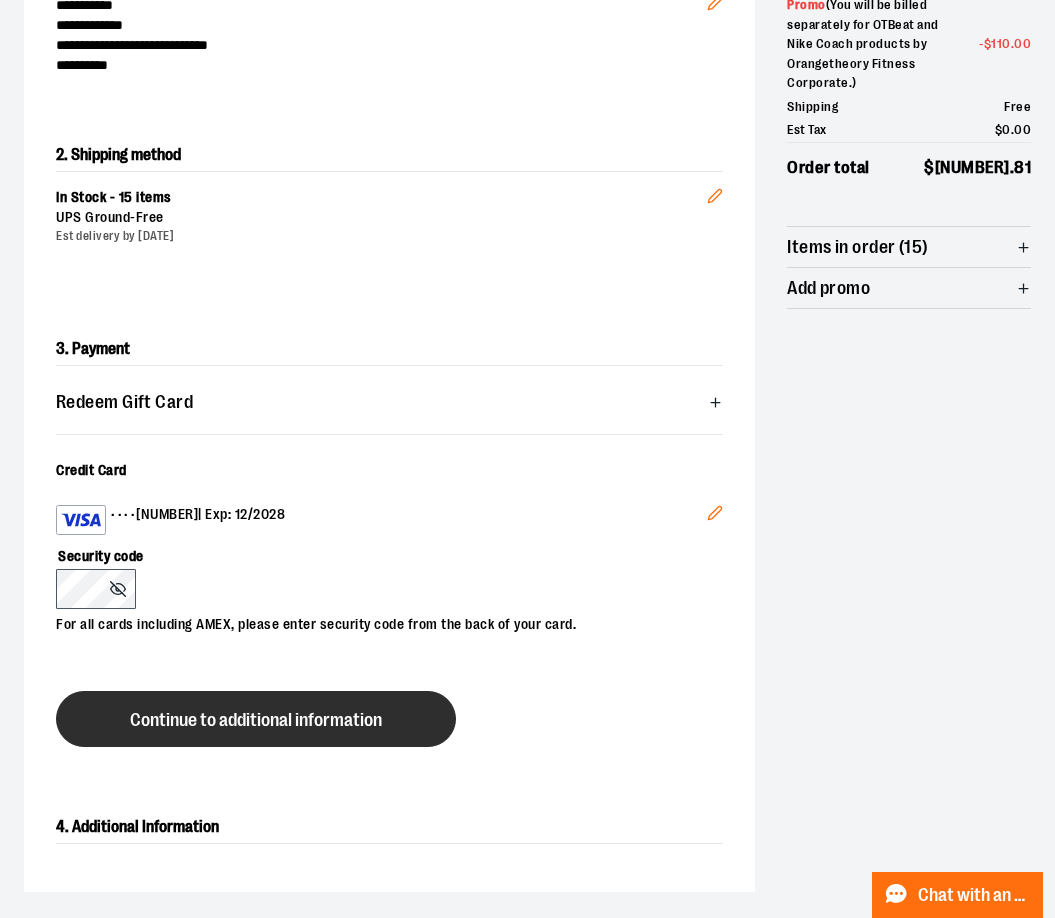 click on "Continue to additional information" at bounding box center (256, 719) 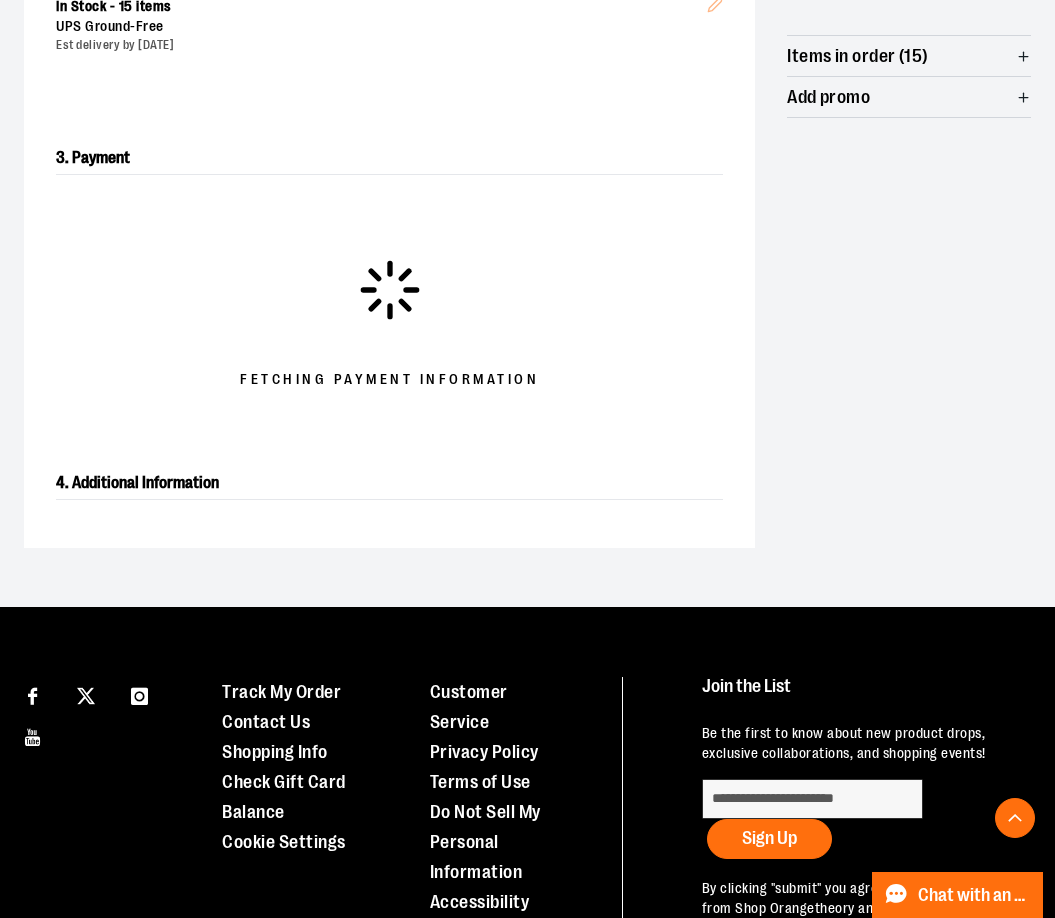 scroll, scrollTop: 500, scrollLeft: 0, axis: vertical 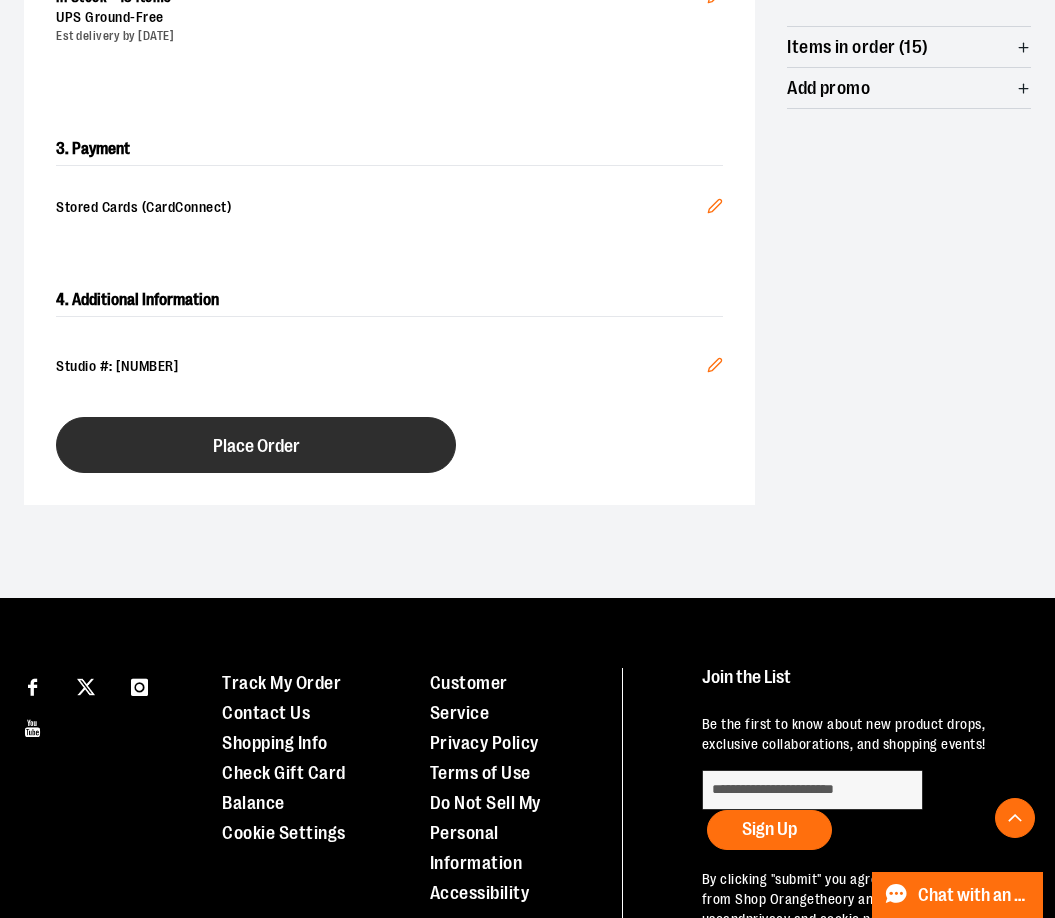click on "Place Order" at bounding box center (256, 445) 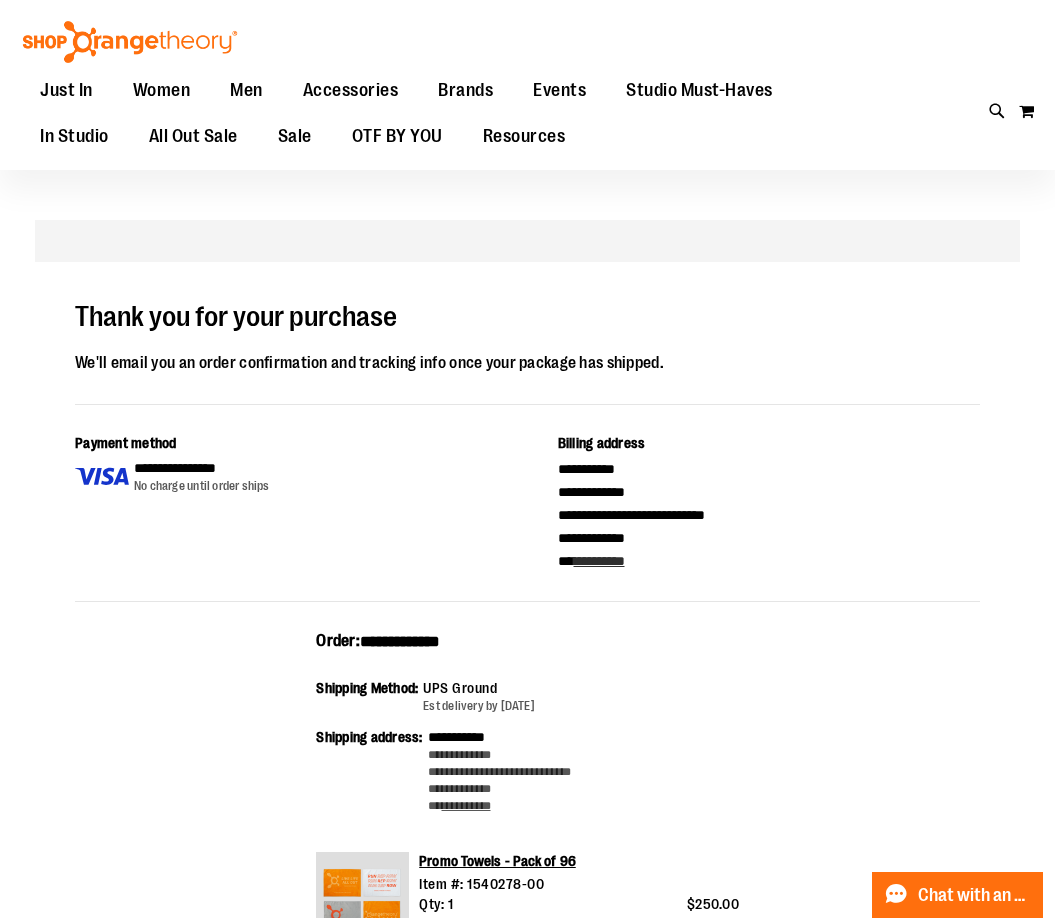 scroll, scrollTop: 0, scrollLeft: 0, axis: both 